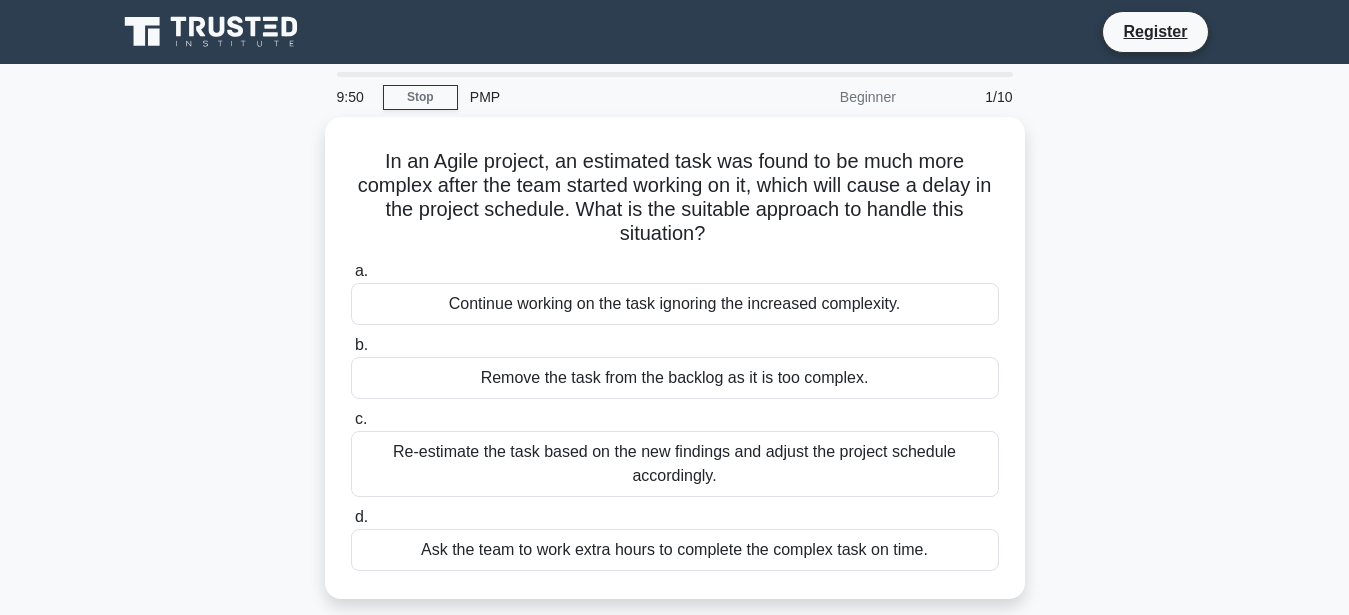 scroll, scrollTop: 0, scrollLeft: 0, axis: both 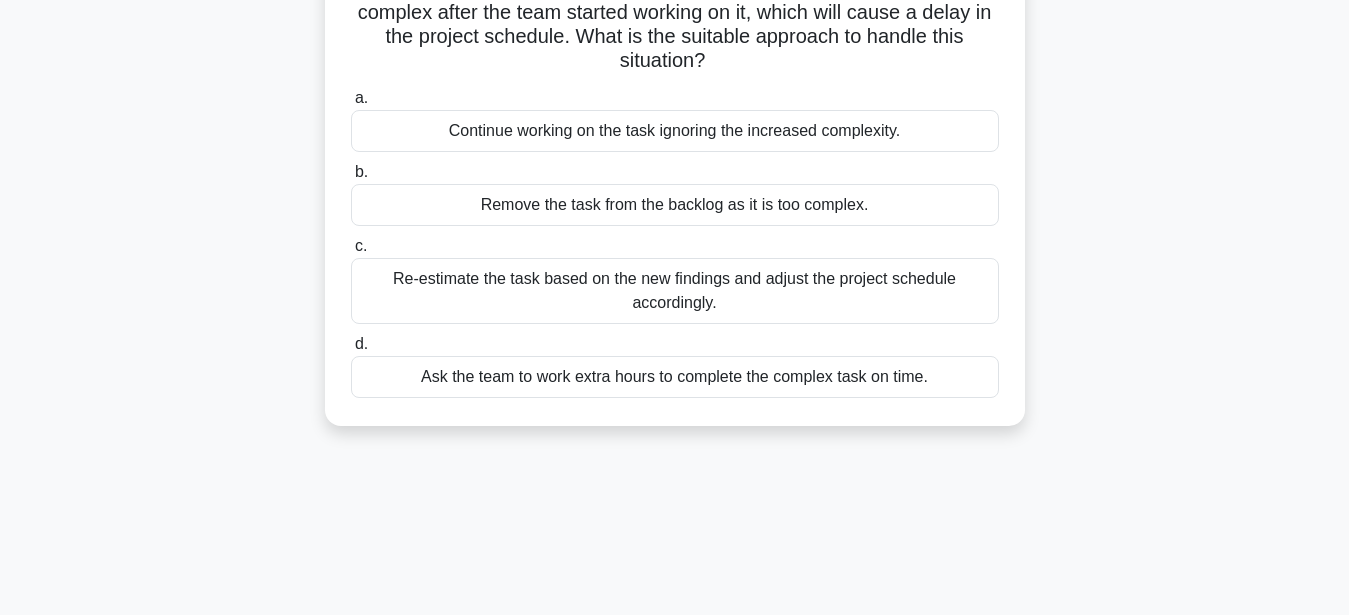 click on "Re-estimate the task based on the new findings and adjust the project schedule accordingly." at bounding box center [675, 291] 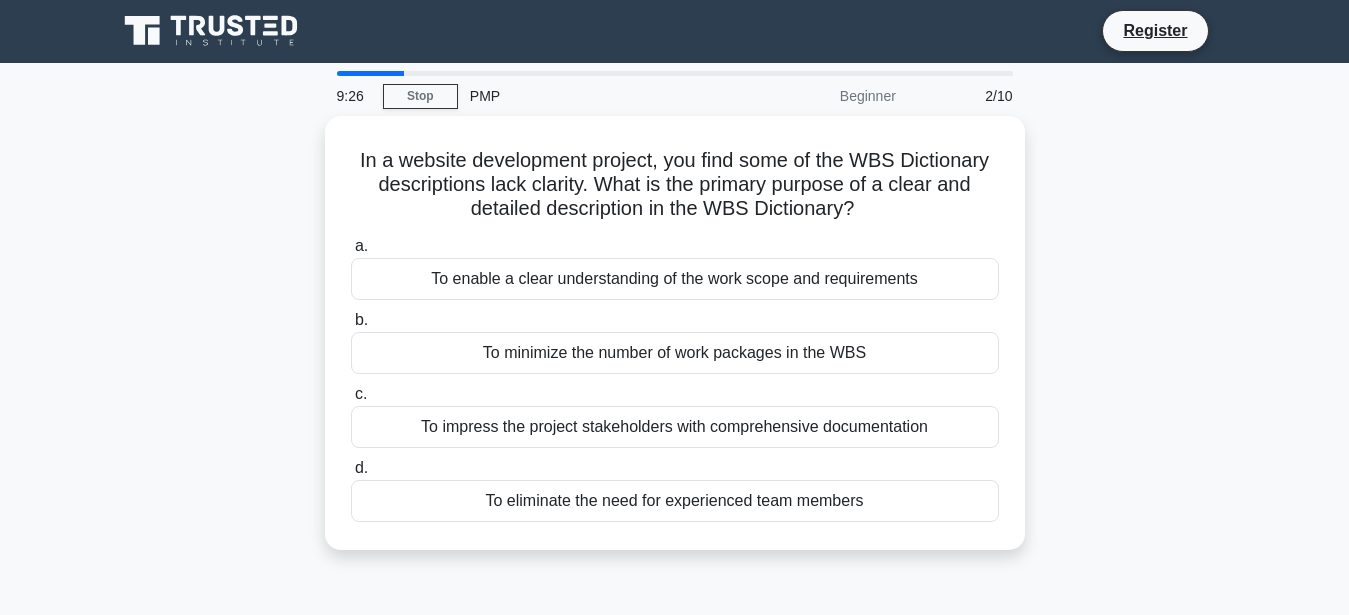 scroll, scrollTop: 0, scrollLeft: 0, axis: both 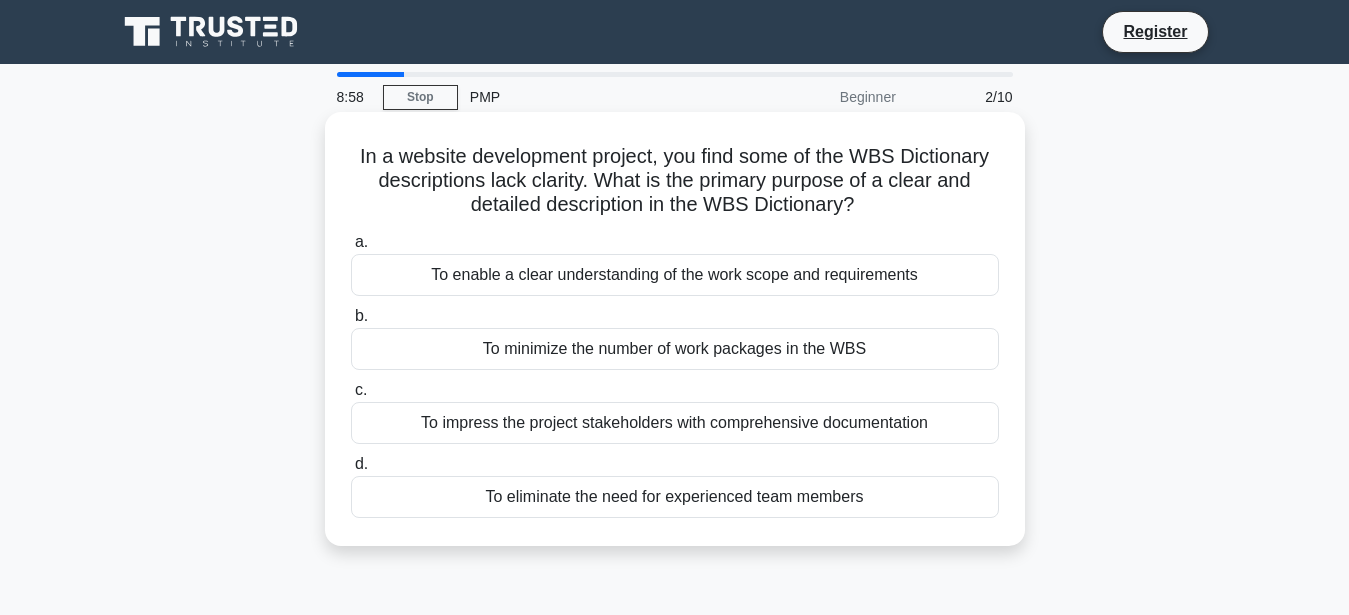 click on "To enable a clear understanding of the work scope and requirements" at bounding box center [675, 275] 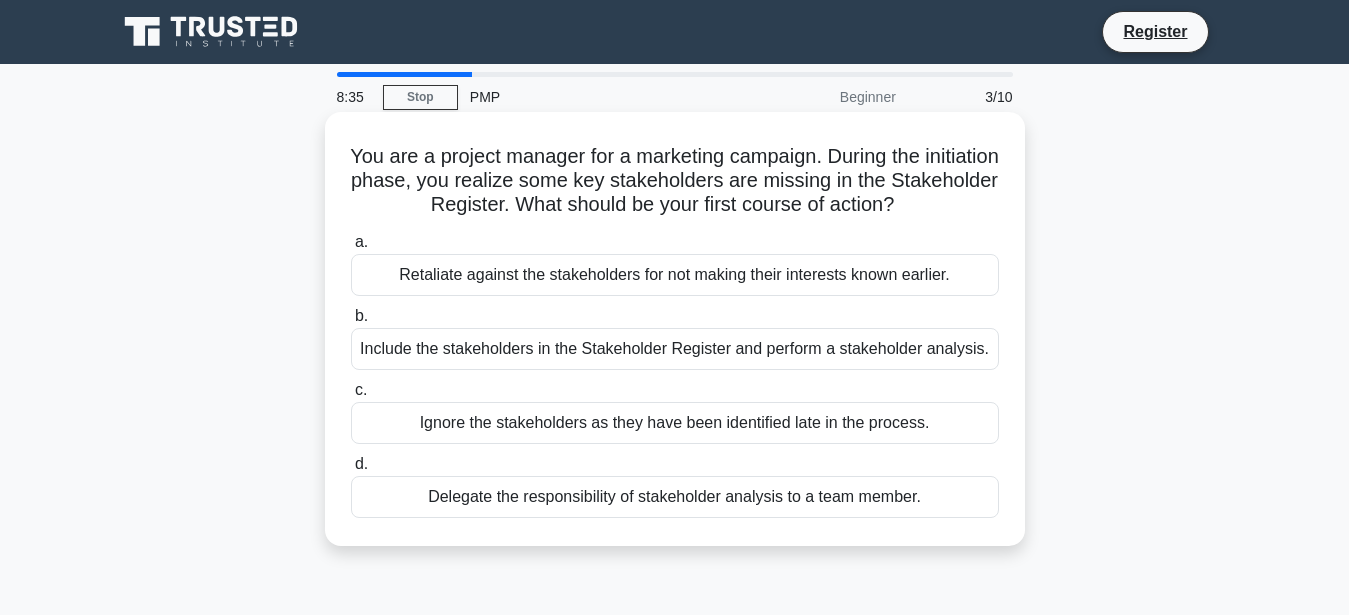 click on "Include the stakeholders in the Stakeholder Register and perform a stakeholder analysis." at bounding box center [675, 349] 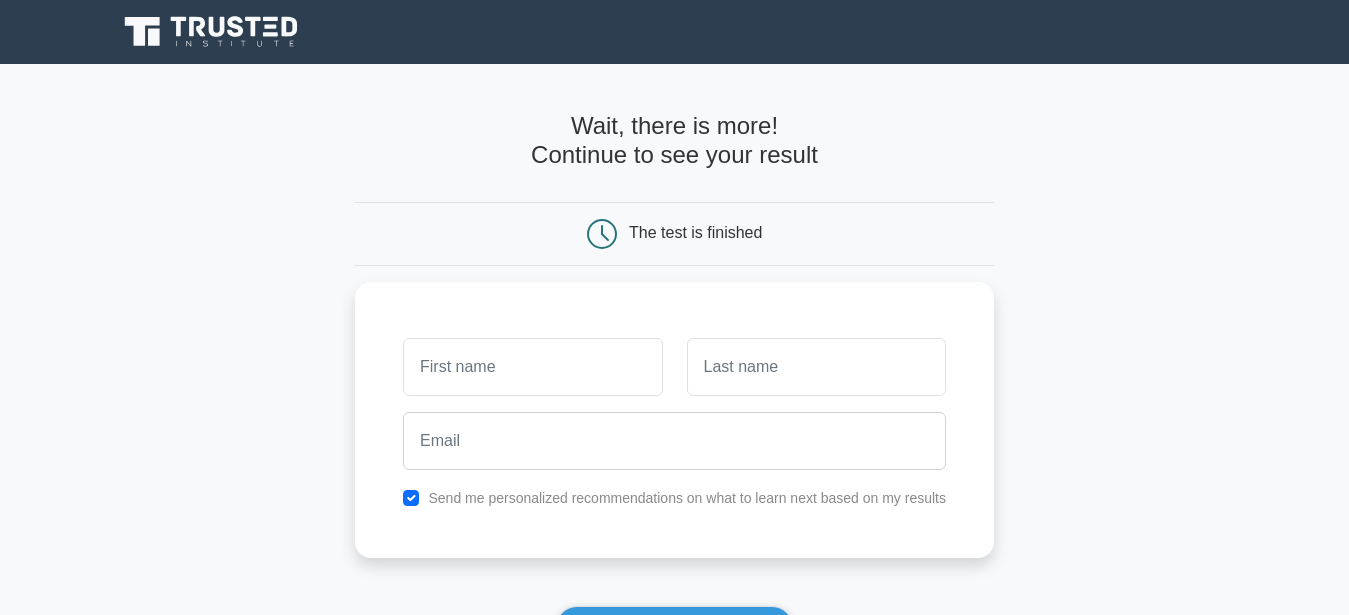 scroll, scrollTop: 0, scrollLeft: 0, axis: both 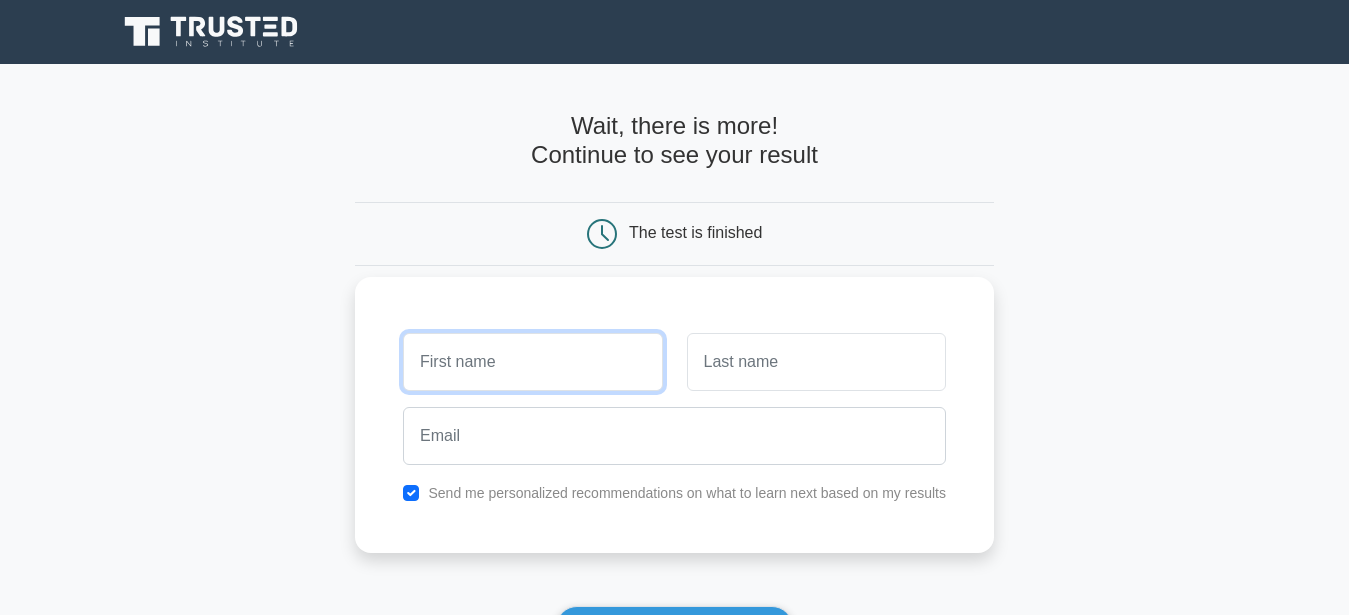 click at bounding box center [532, 362] 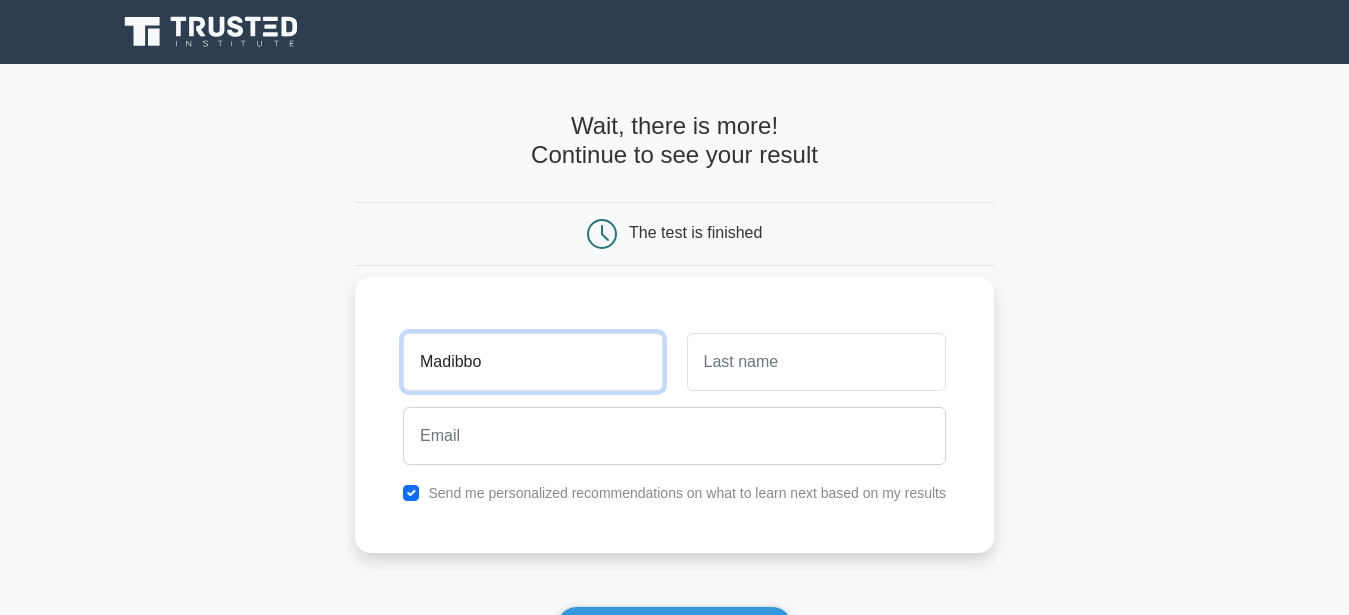 type on "Madibbo" 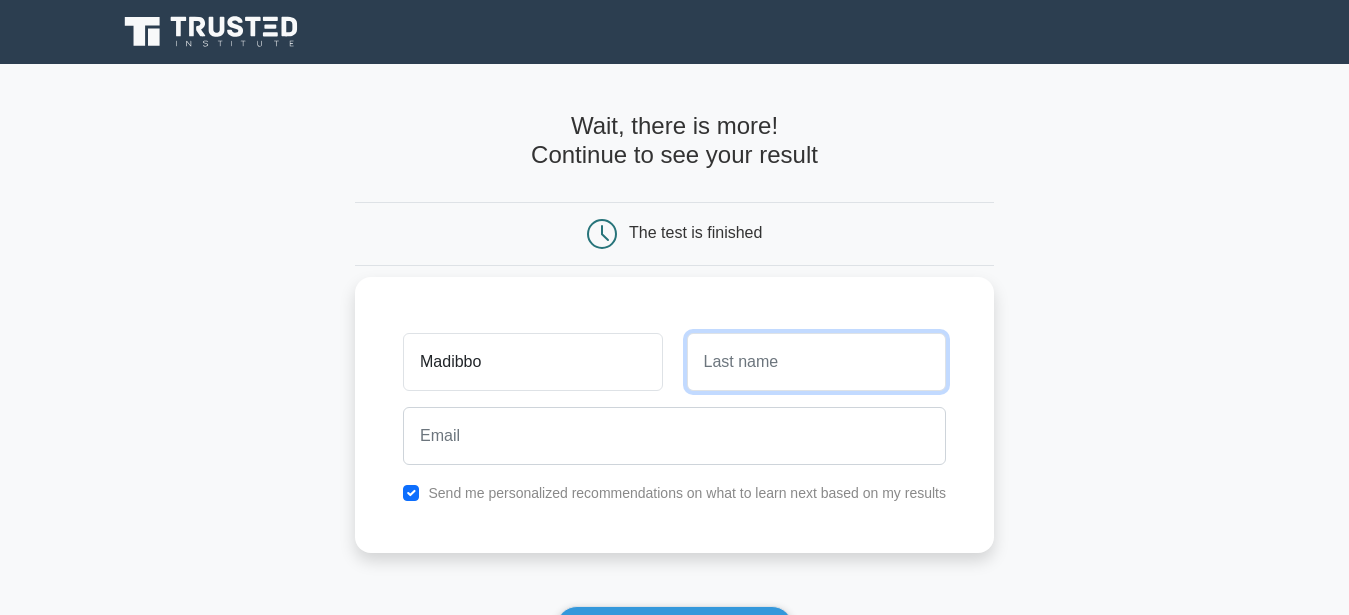 click at bounding box center [816, 362] 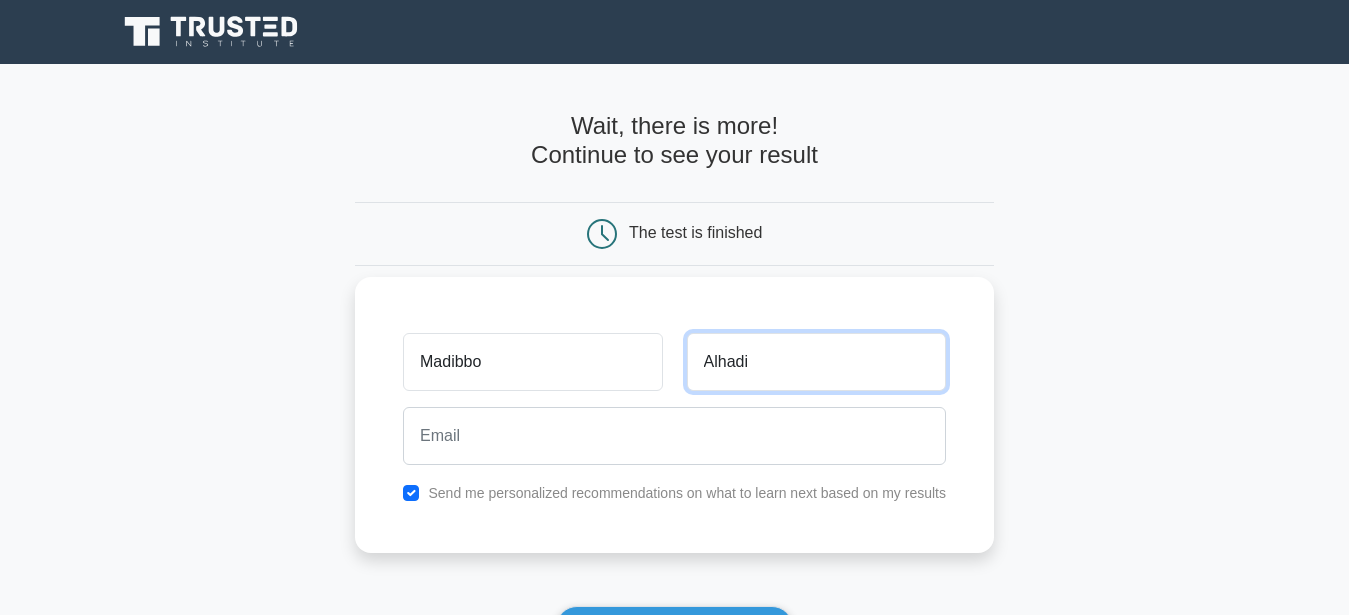 type on "Alhadi" 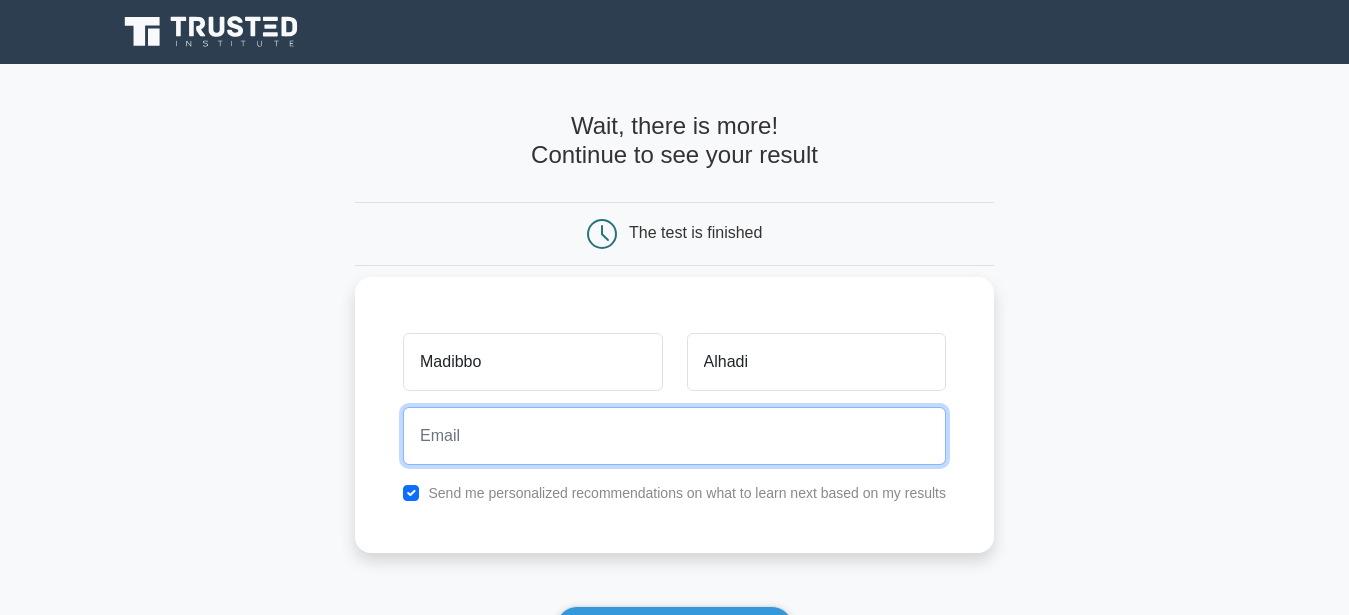click at bounding box center (674, 436) 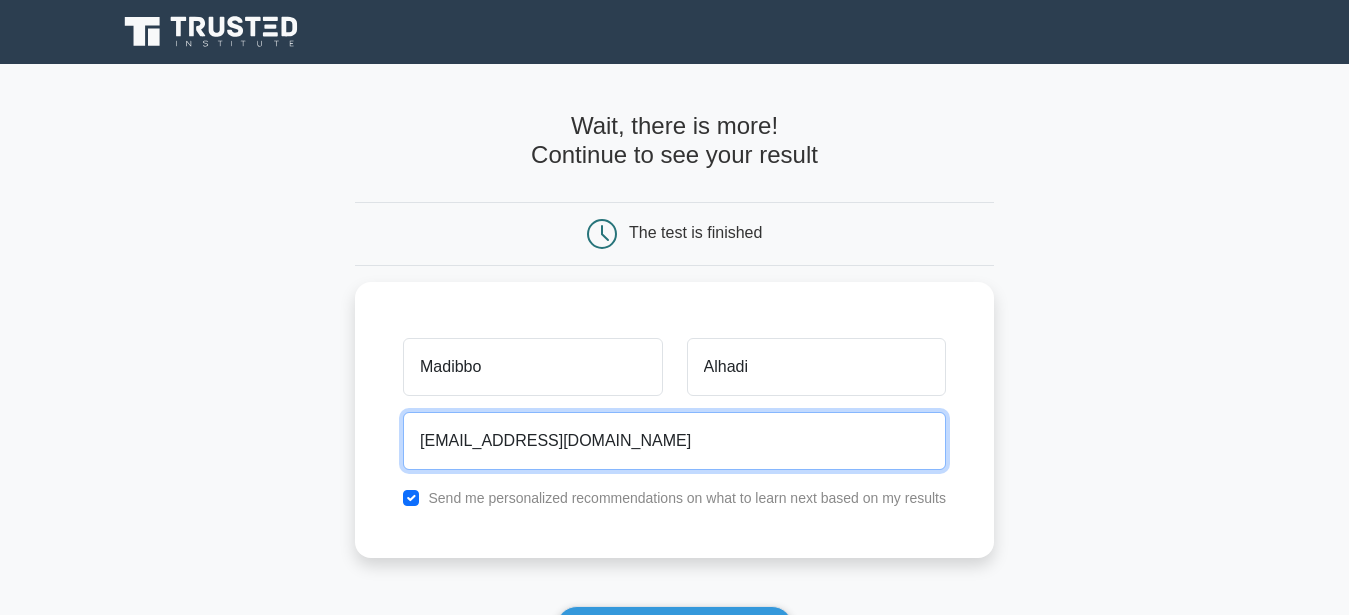 type on "madibbo09102@gmail.com" 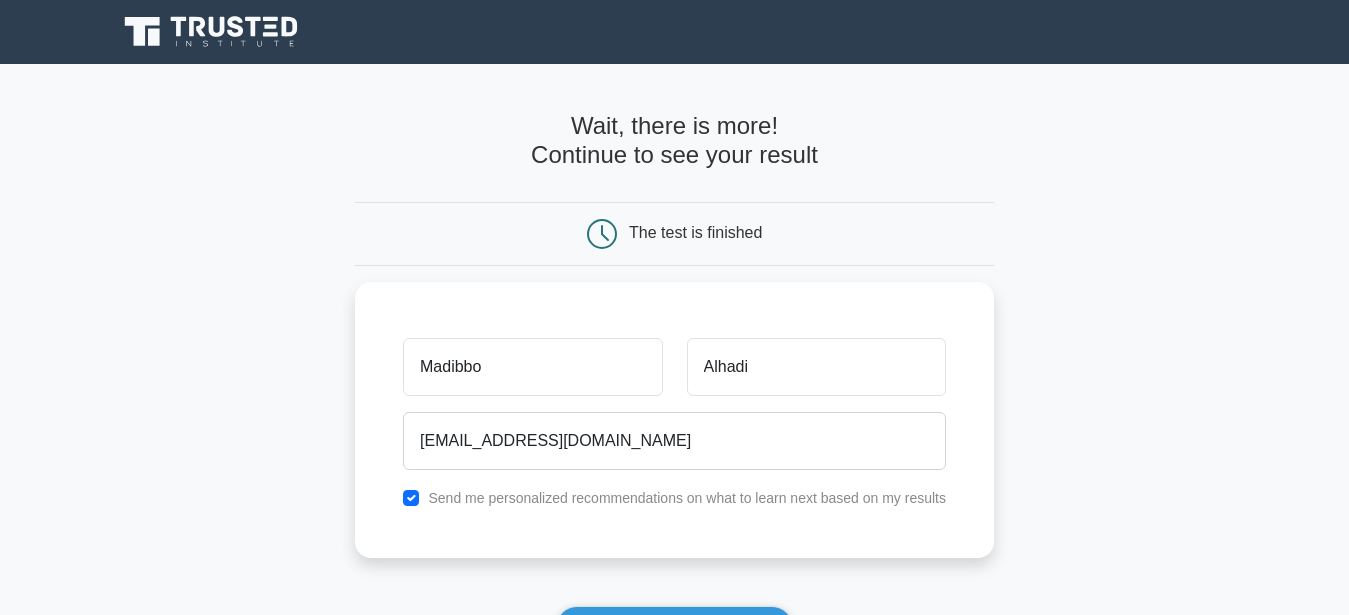click on "Wait, there is more! Continue to see your result
The test is finished
Madibbo" at bounding box center [674, 424] 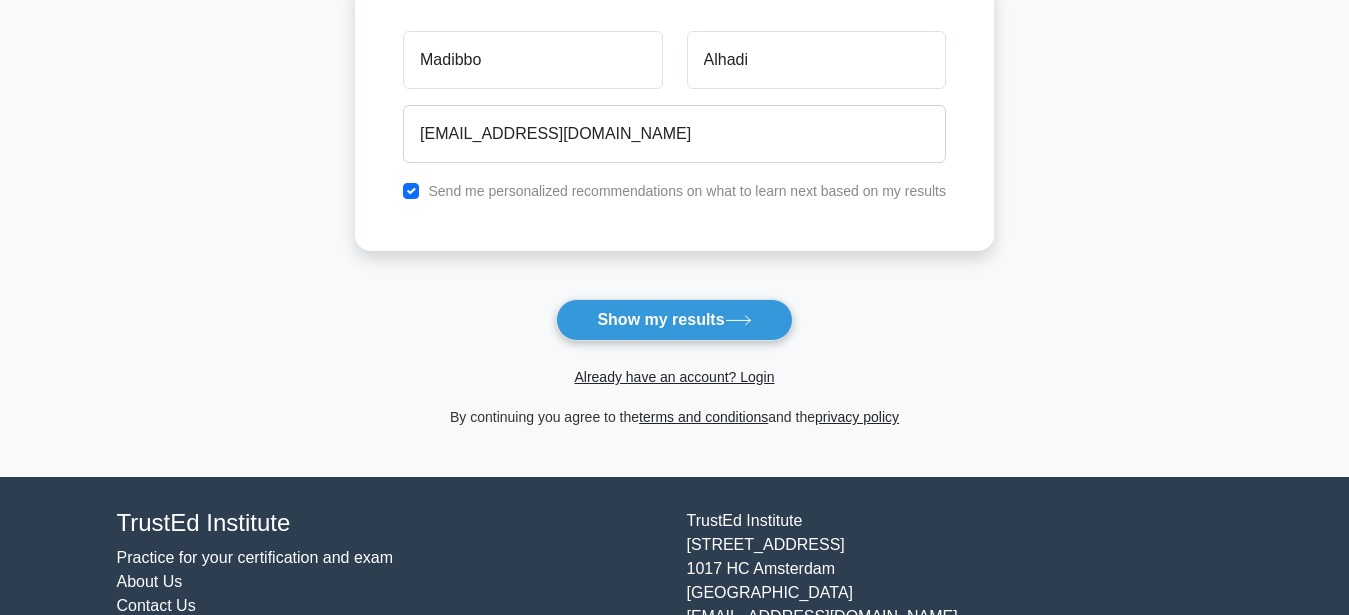 scroll, scrollTop: 309, scrollLeft: 0, axis: vertical 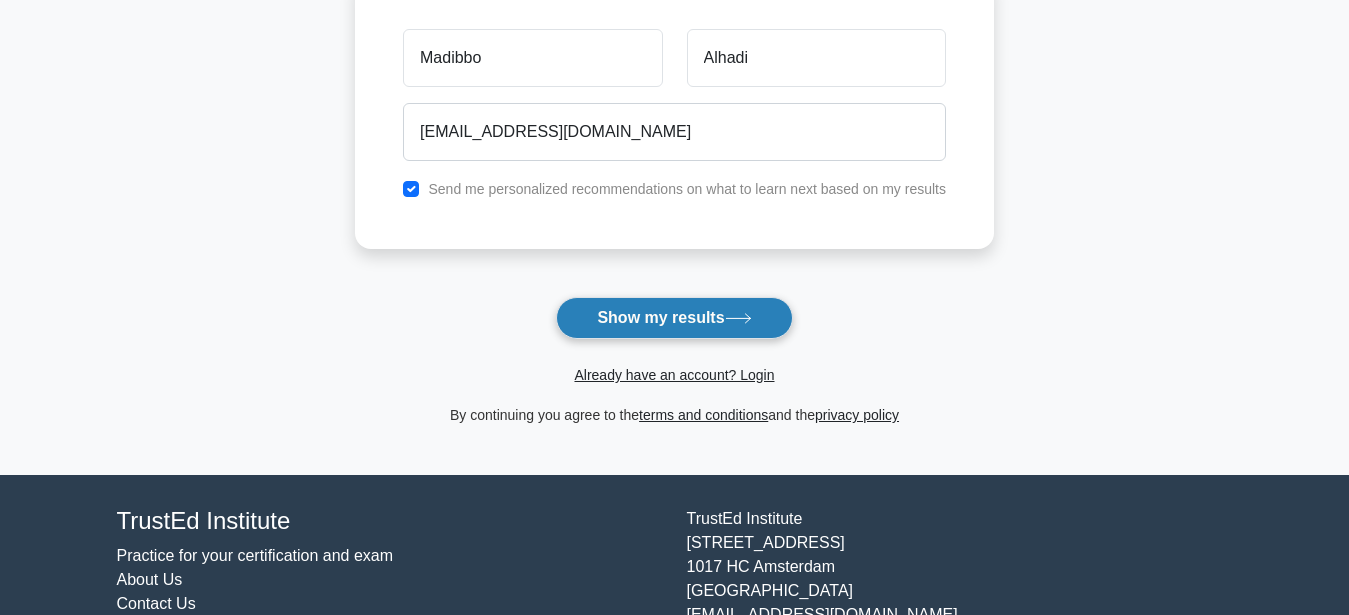 click on "Show my results" at bounding box center [674, 318] 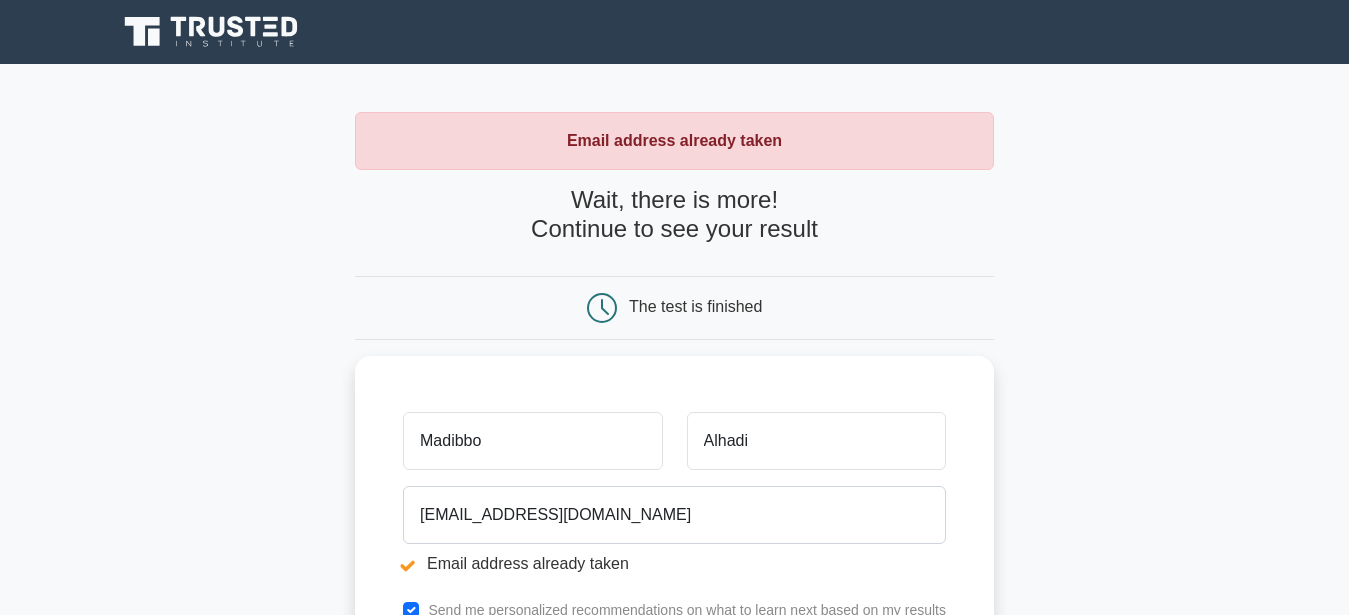 scroll, scrollTop: 0, scrollLeft: 0, axis: both 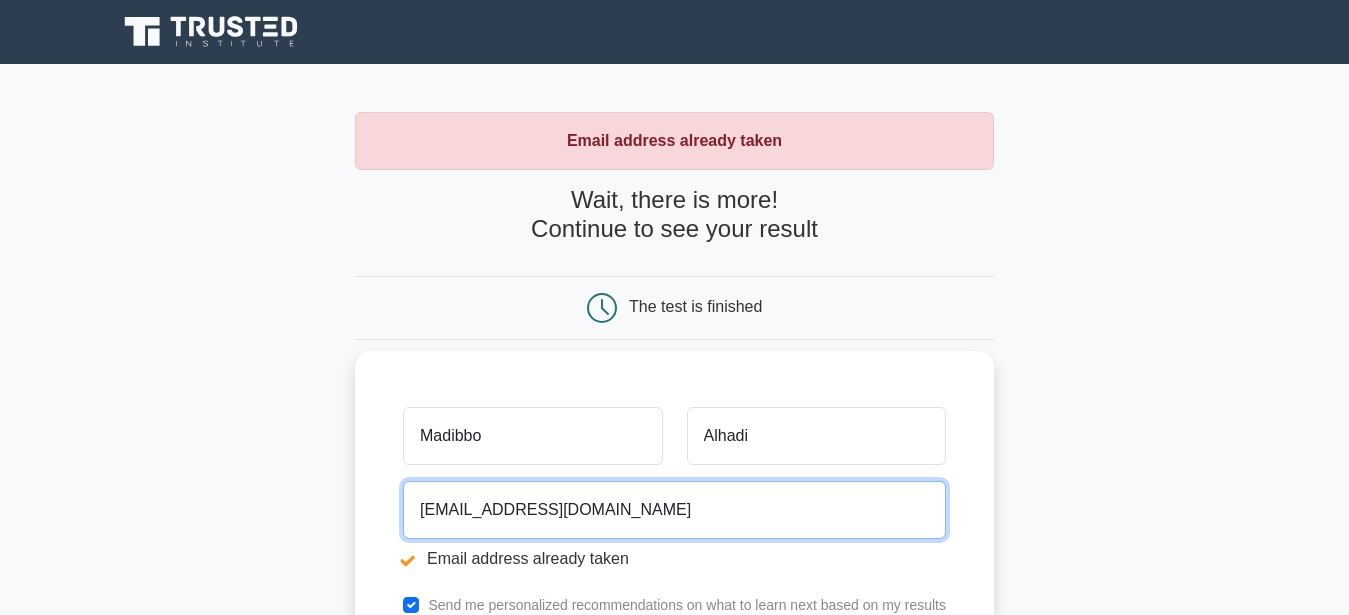 drag, startPoint x: 437, startPoint y: 510, endPoint x: 415, endPoint y: 517, distance: 23.086792 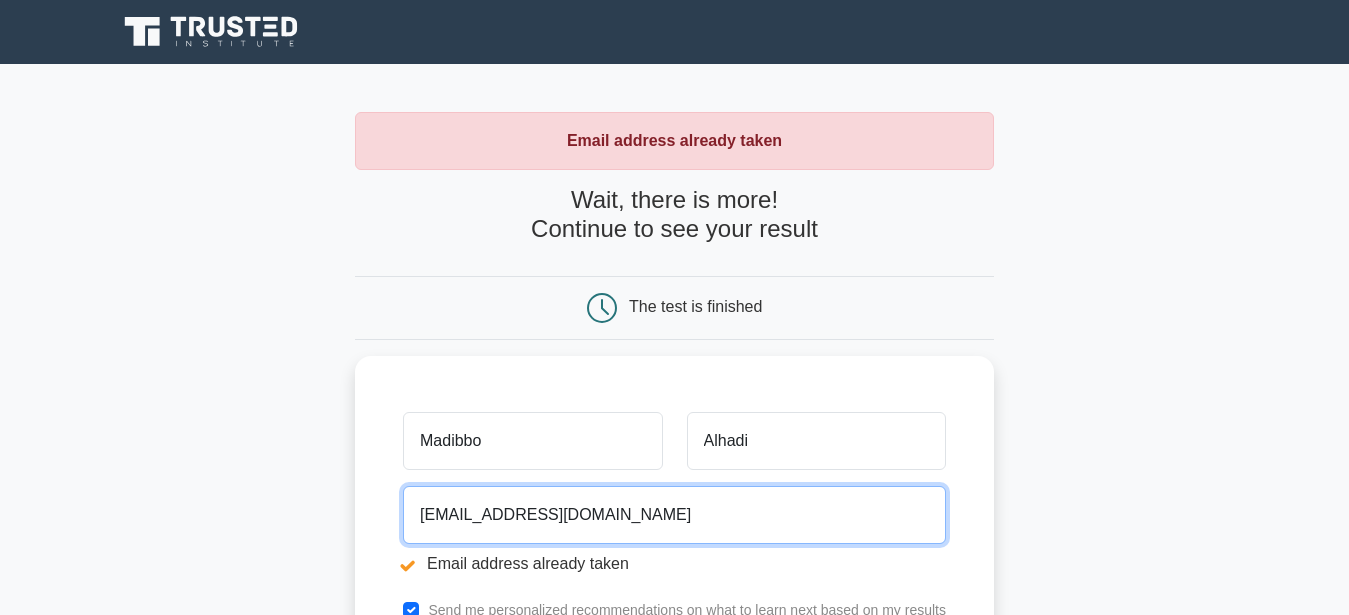 type on "Madibbo09102@gmail.com" 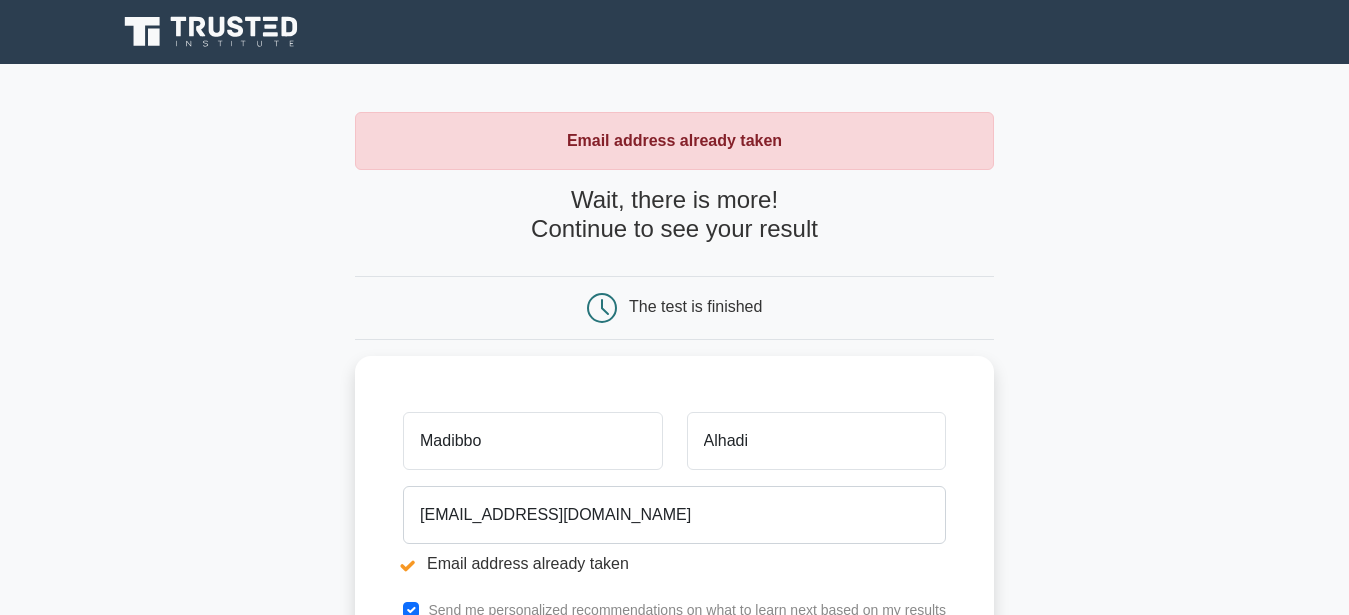 click on "Email address already taken
Wait, there is more! Continue to see your result
The test is finished
Madibbo" at bounding box center (674, 480) 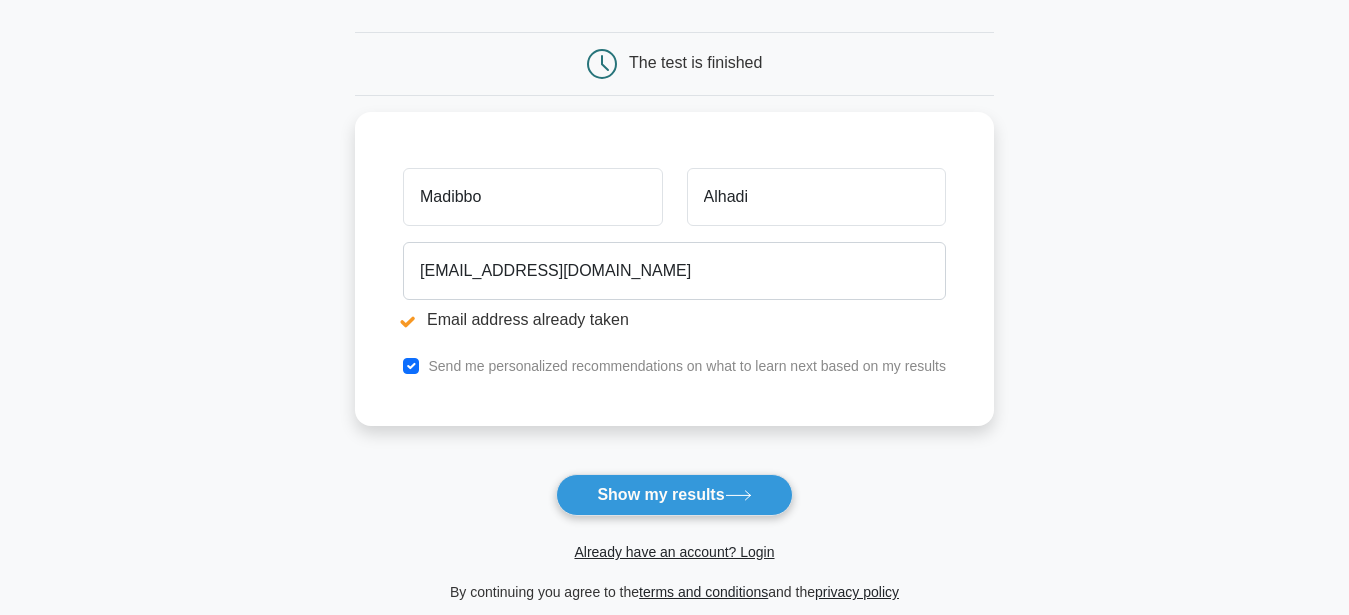 scroll, scrollTop: 246, scrollLeft: 0, axis: vertical 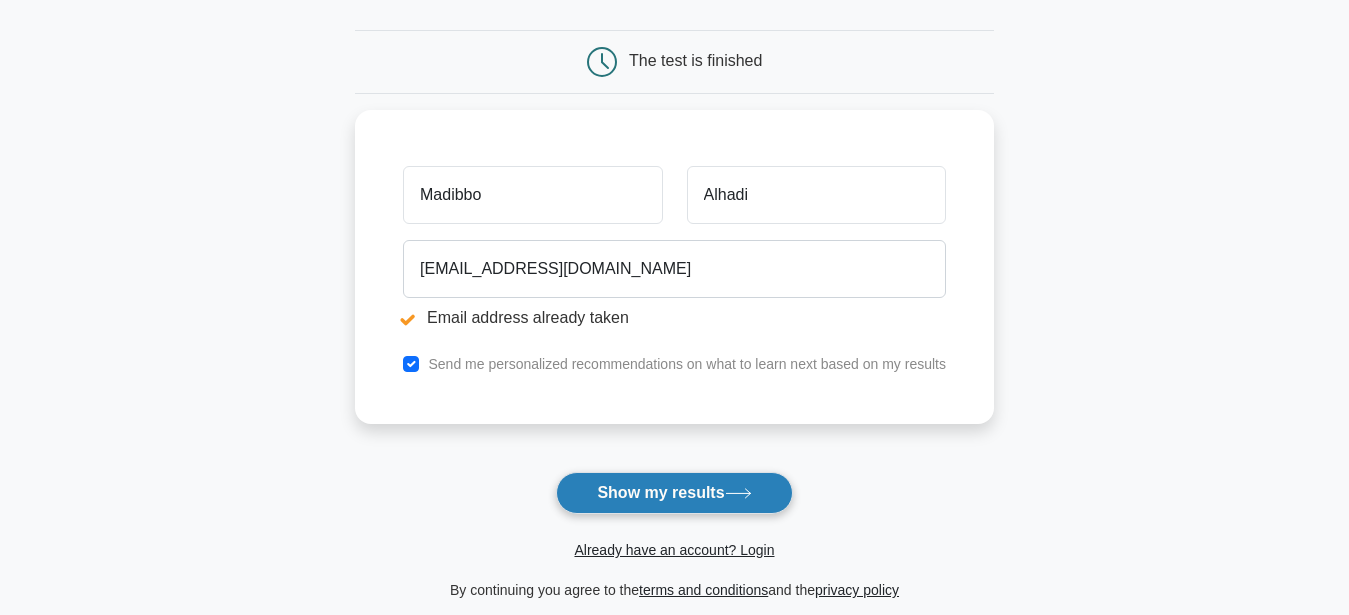 click on "Show my results" at bounding box center [674, 493] 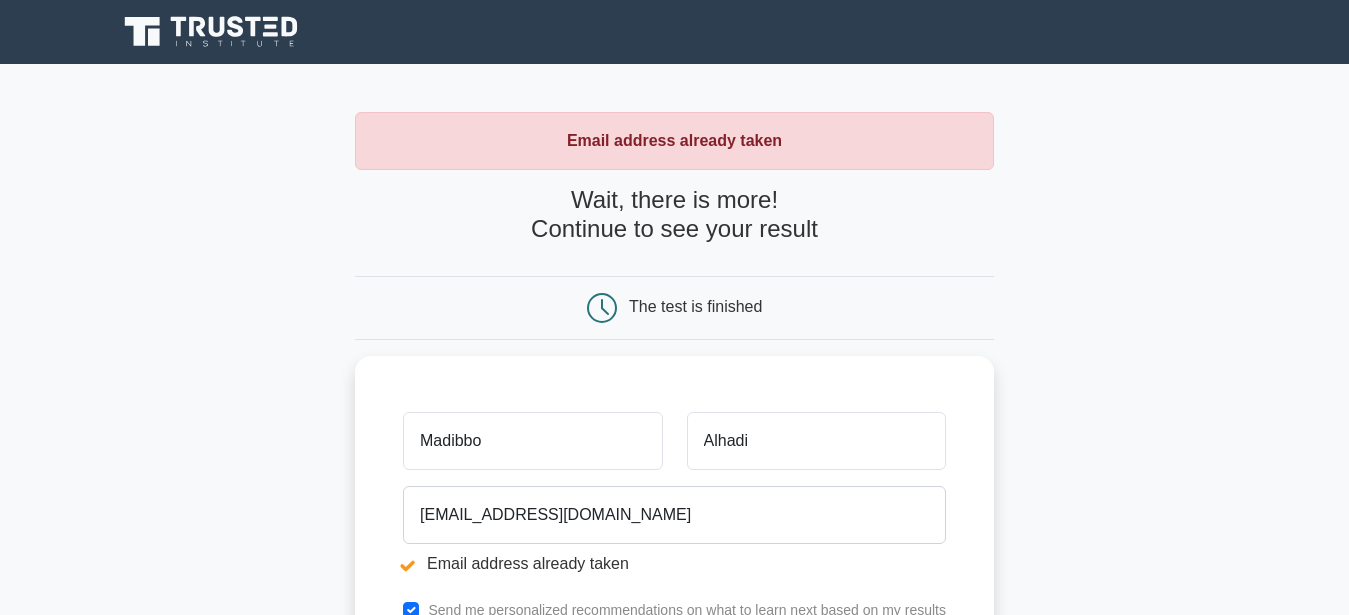 scroll, scrollTop: 0, scrollLeft: 0, axis: both 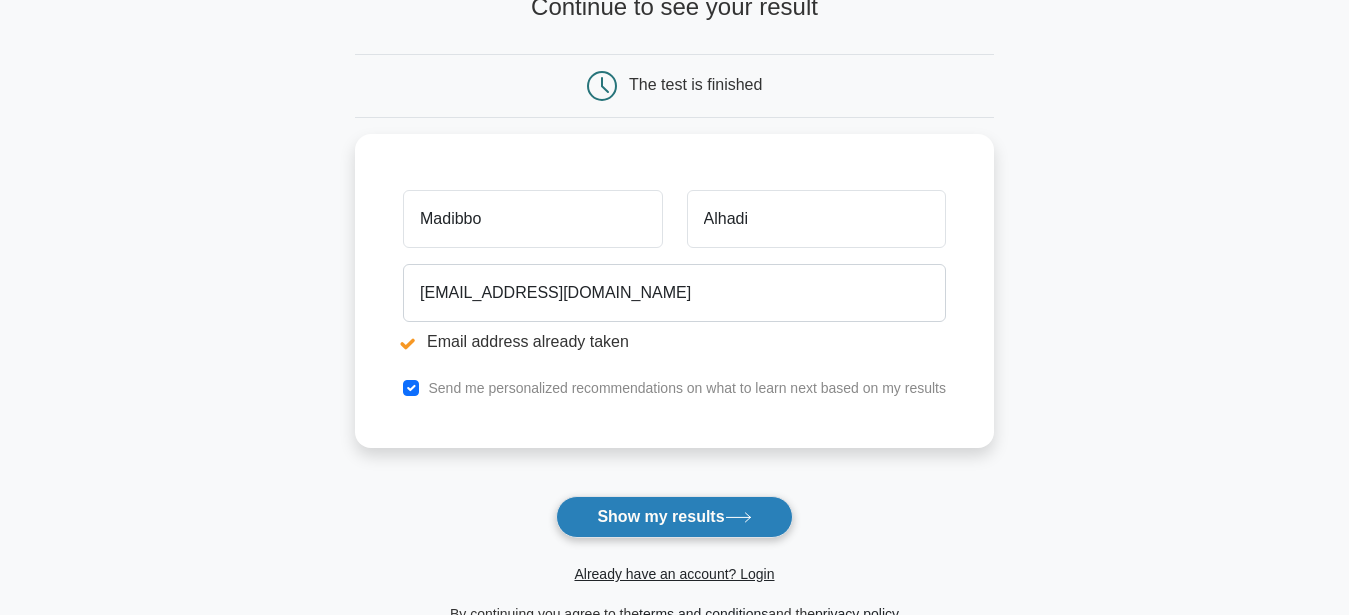 click on "Show my results" at bounding box center (674, 517) 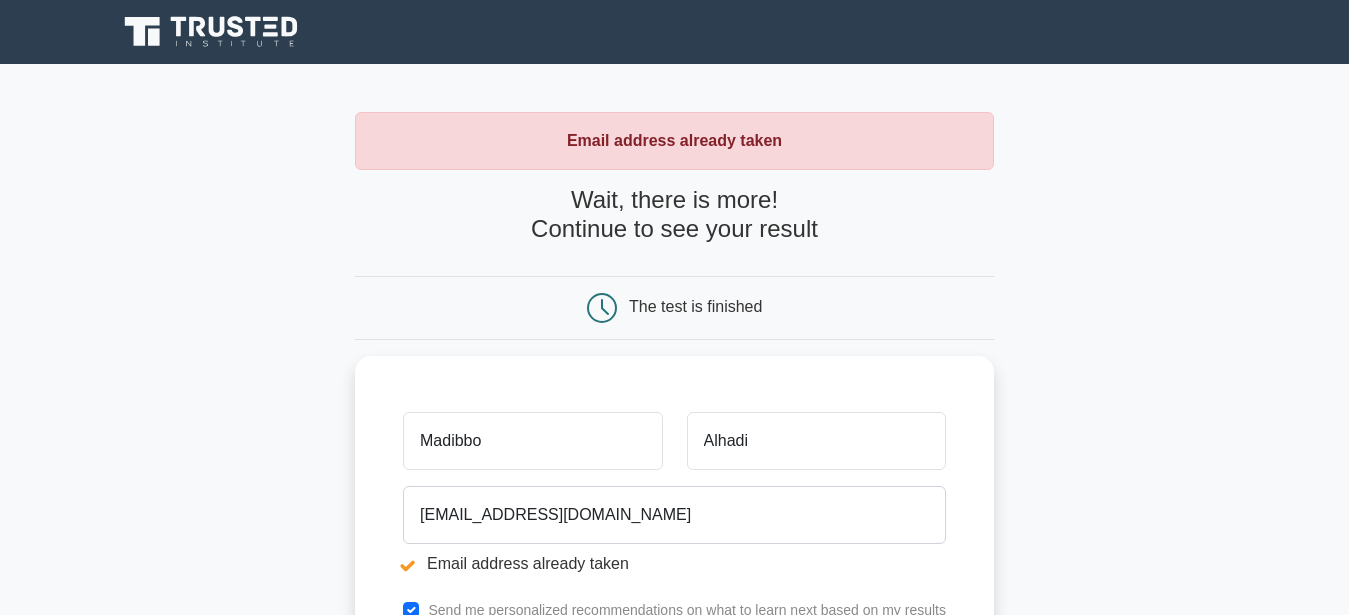 scroll, scrollTop: 0, scrollLeft: 0, axis: both 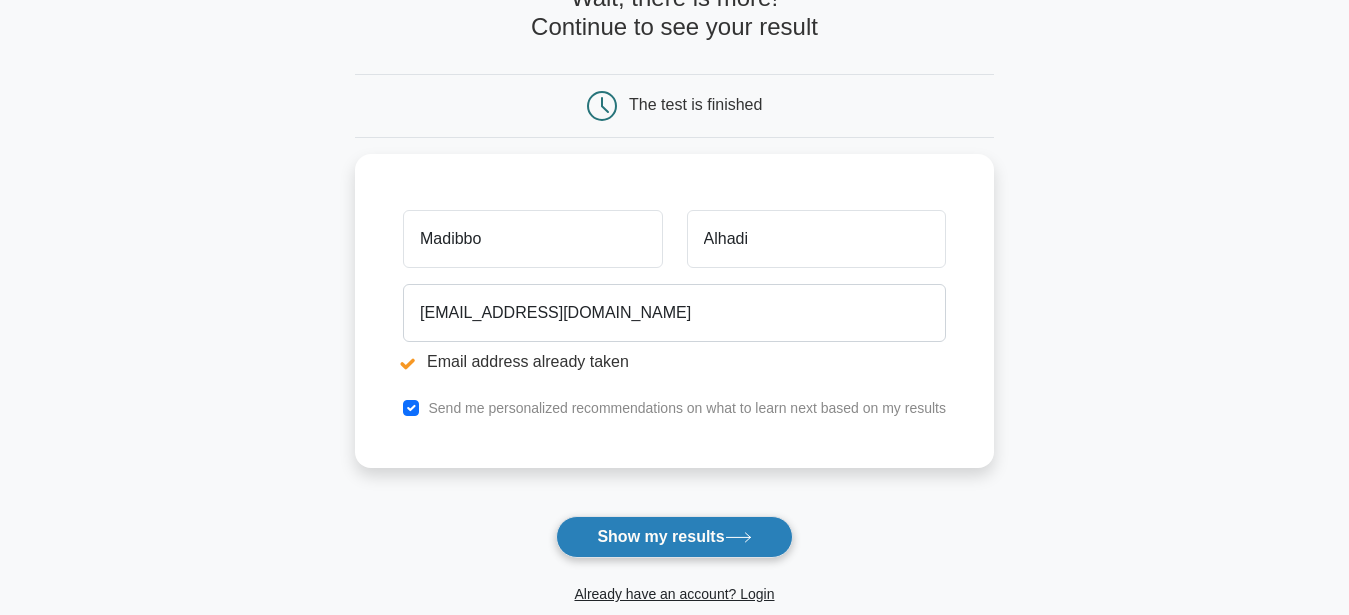 click on "Show my results" at bounding box center (674, 537) 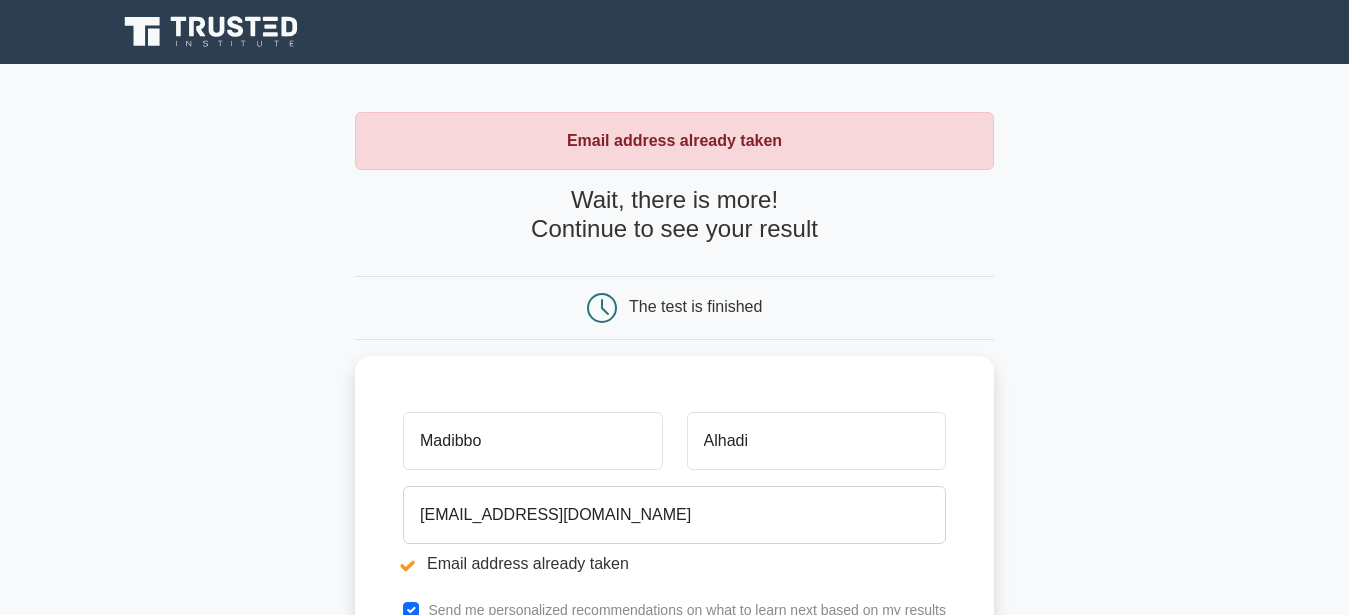 scroll, scrollTop: 0, scrollLeft: 0, axis: both 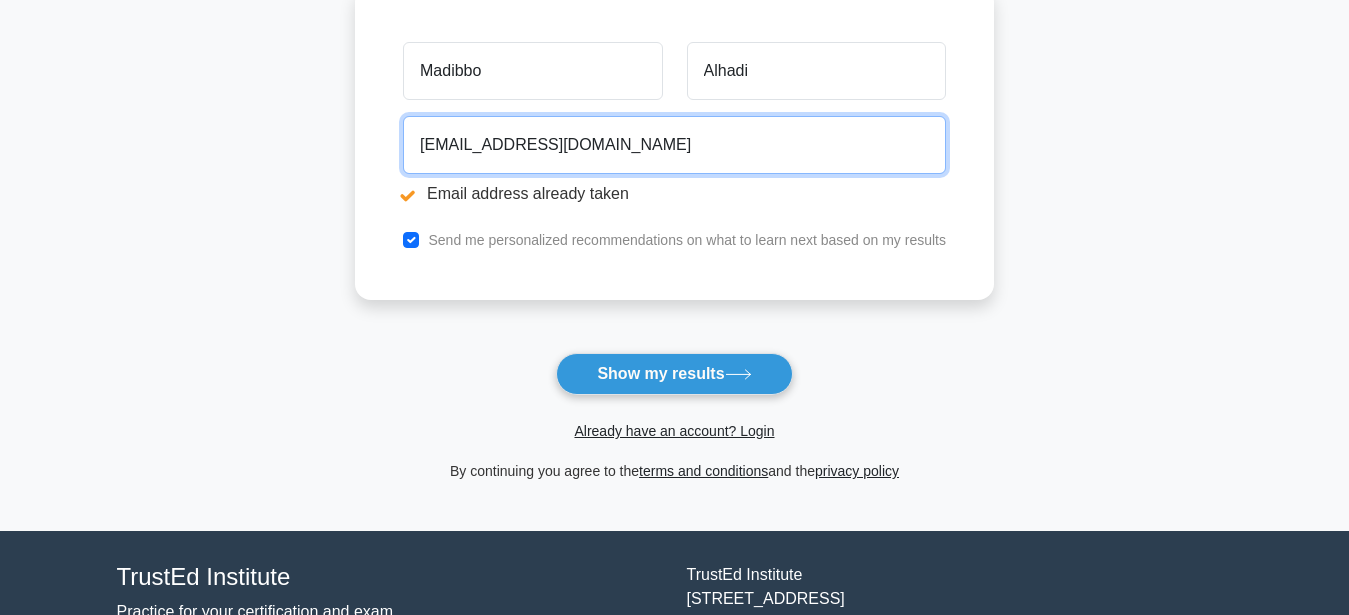 click on "Madibbo09102@gmail.com" at bounding box center [674, 145] 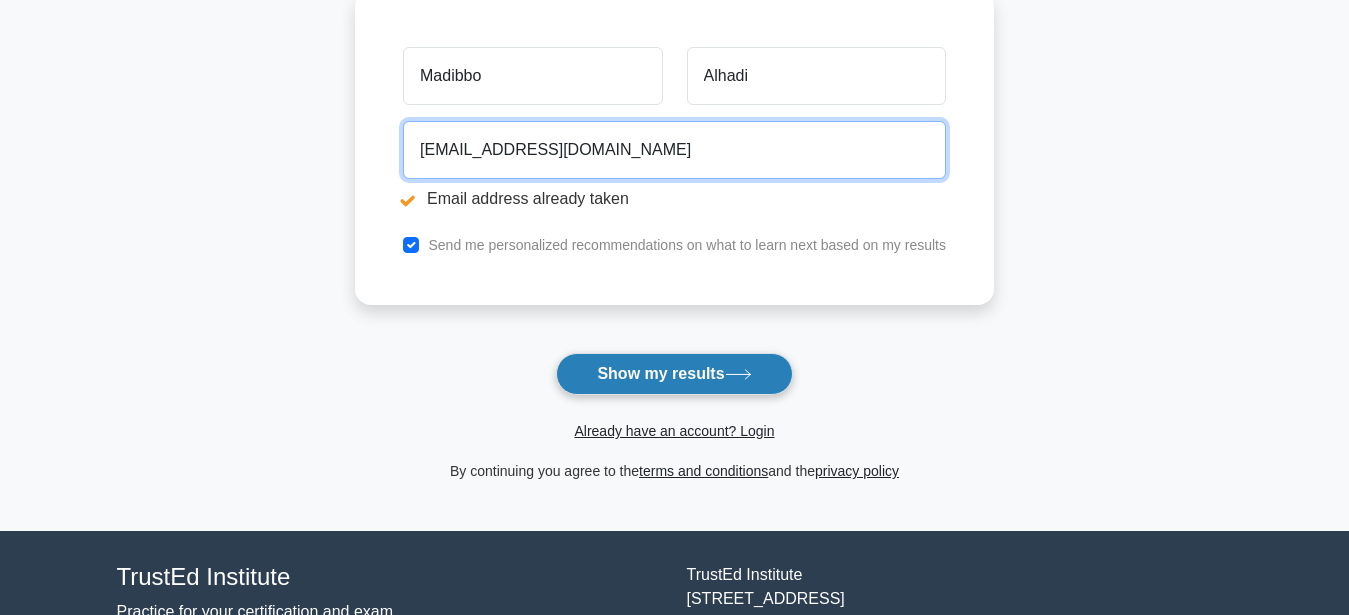 type on "madibbo09102@gmail.com" 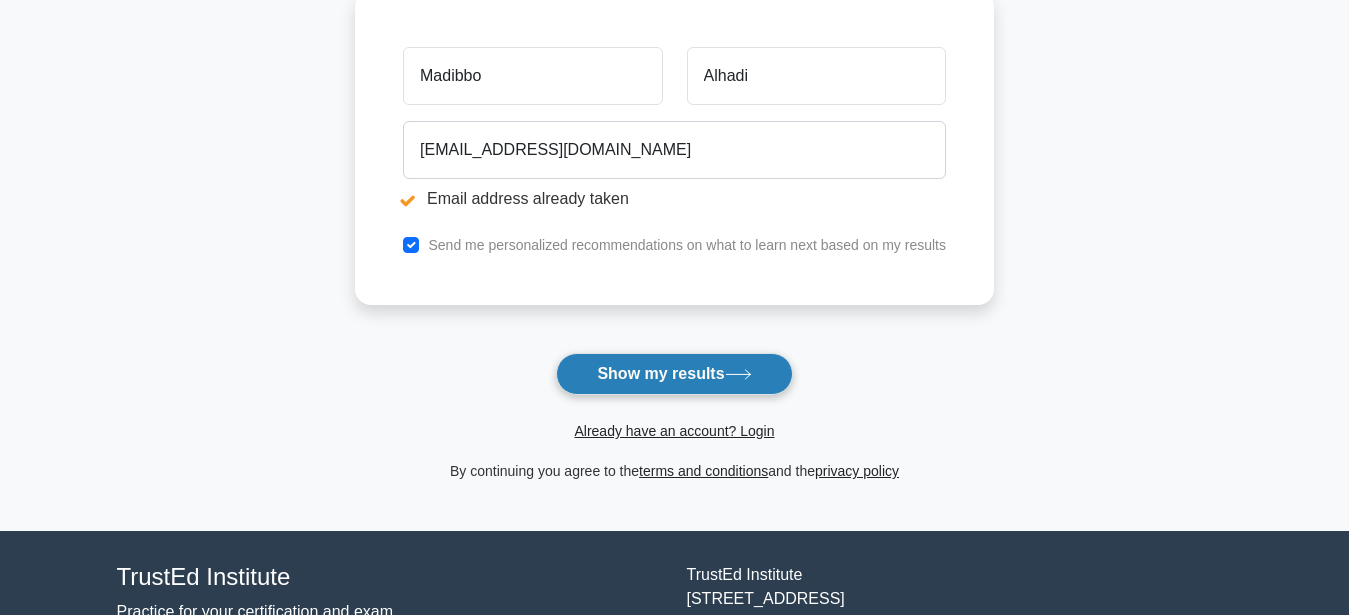 click on "Show my results" at bounding box center (674, 374) 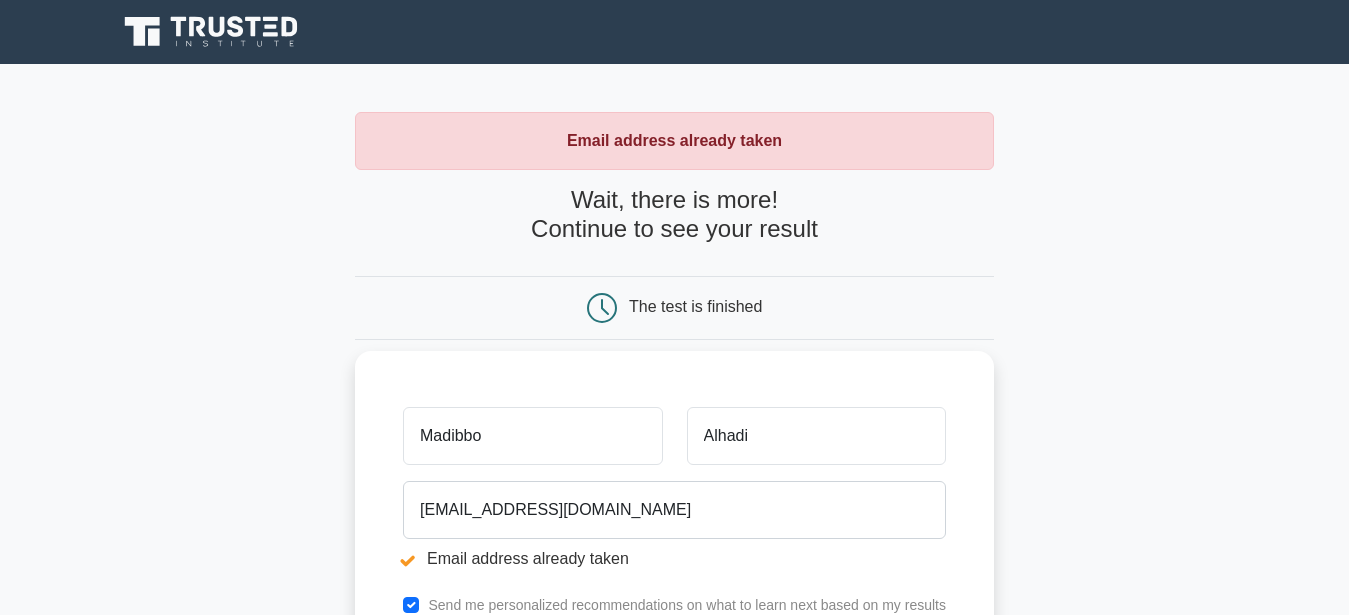 scroll, scrollTop: 0, scrollLeft: 0, axis: both 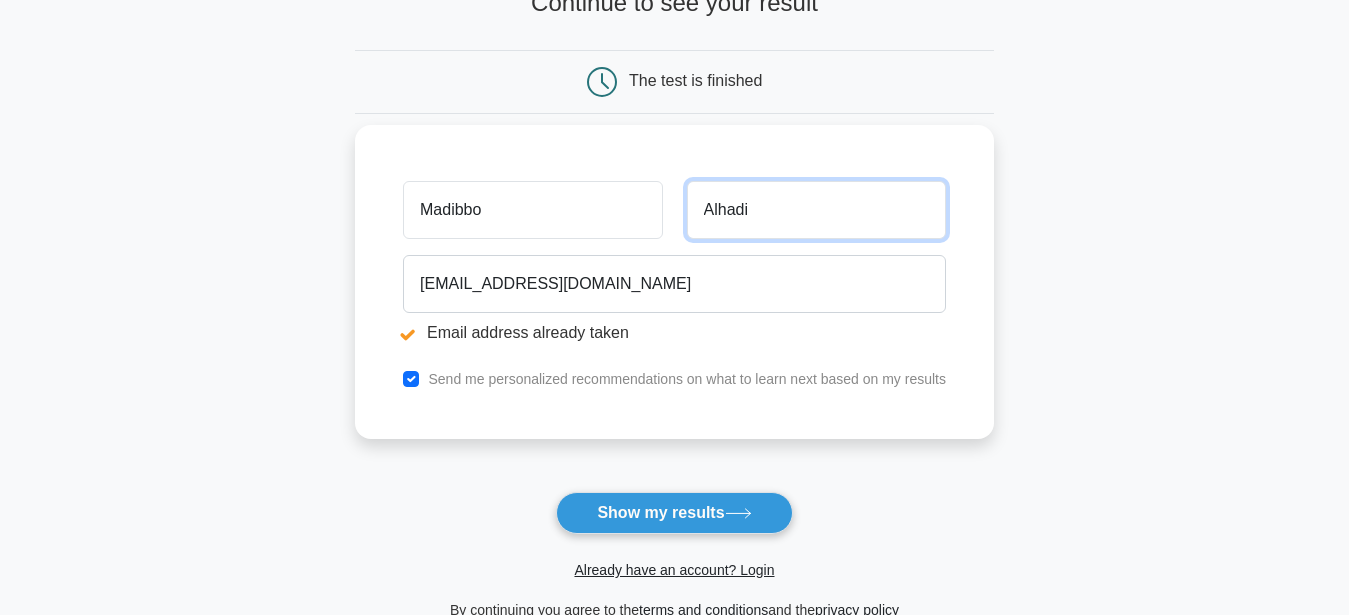 drag, startPoint x: 768, startPoint y: 214, endPoint x: 488, endPoint y: 239, distance: 281.11386 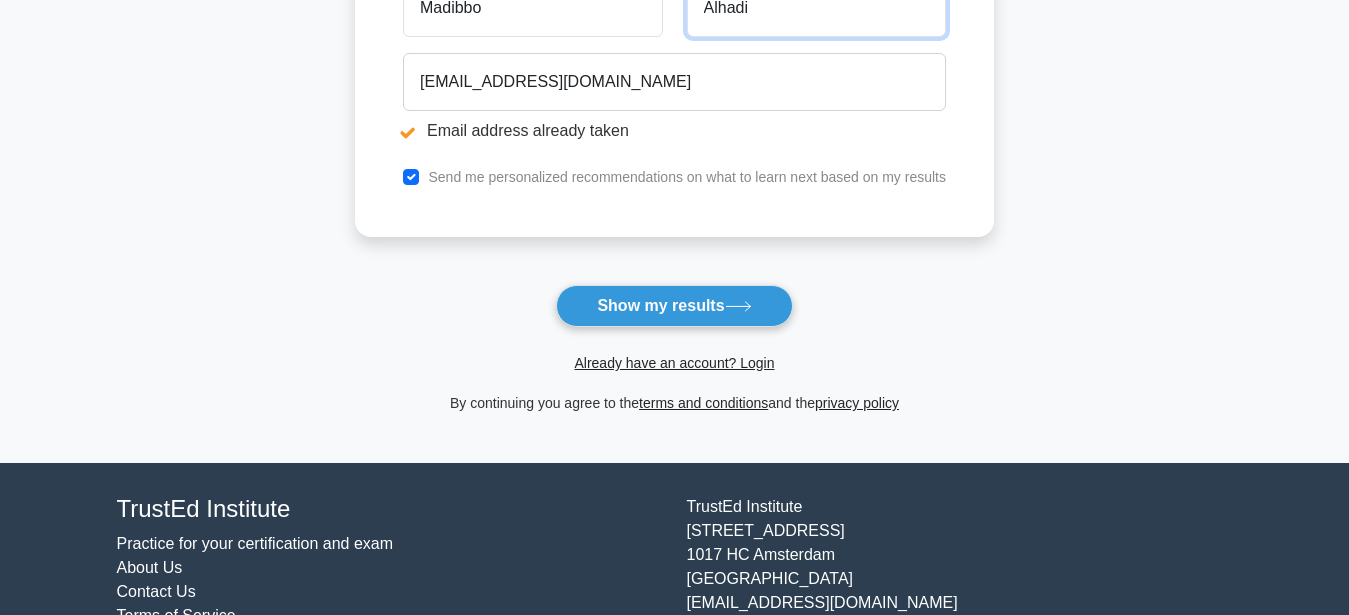 scroll, scrollTop: 503, scrollLeft: 0, axis: vertical 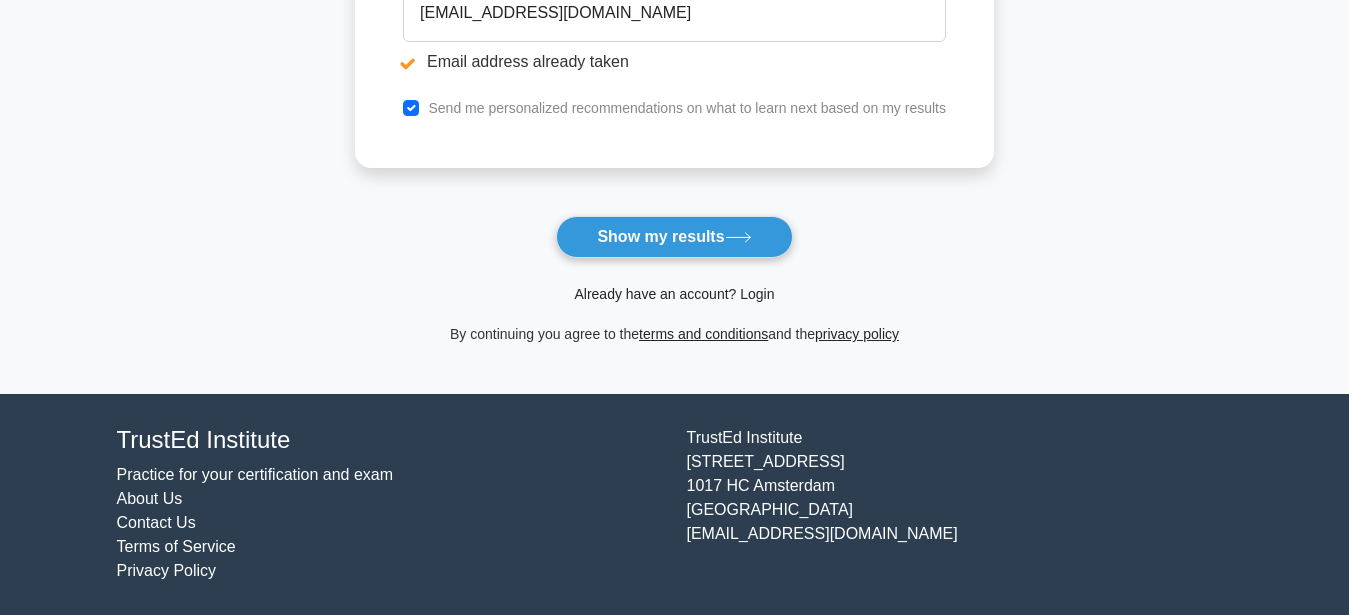 click on "Already have an account? Login" at bounding box center (674, 294) 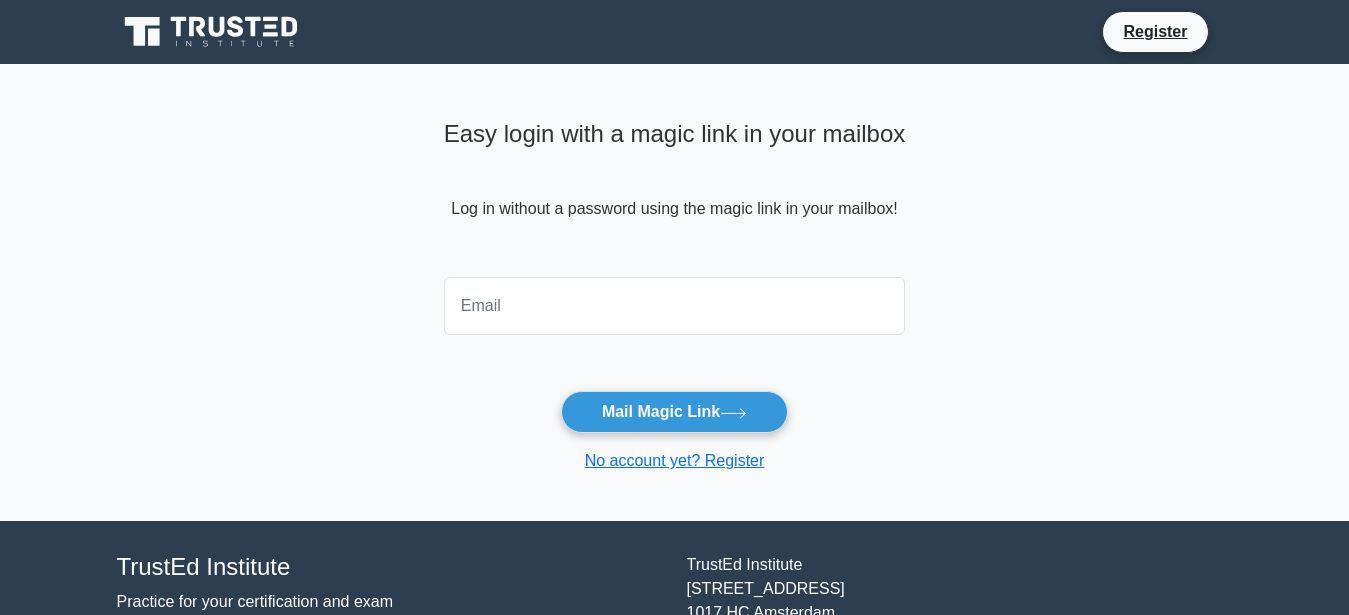 scroll, scrollTop: 0, scrollLeft: 0, axis: both 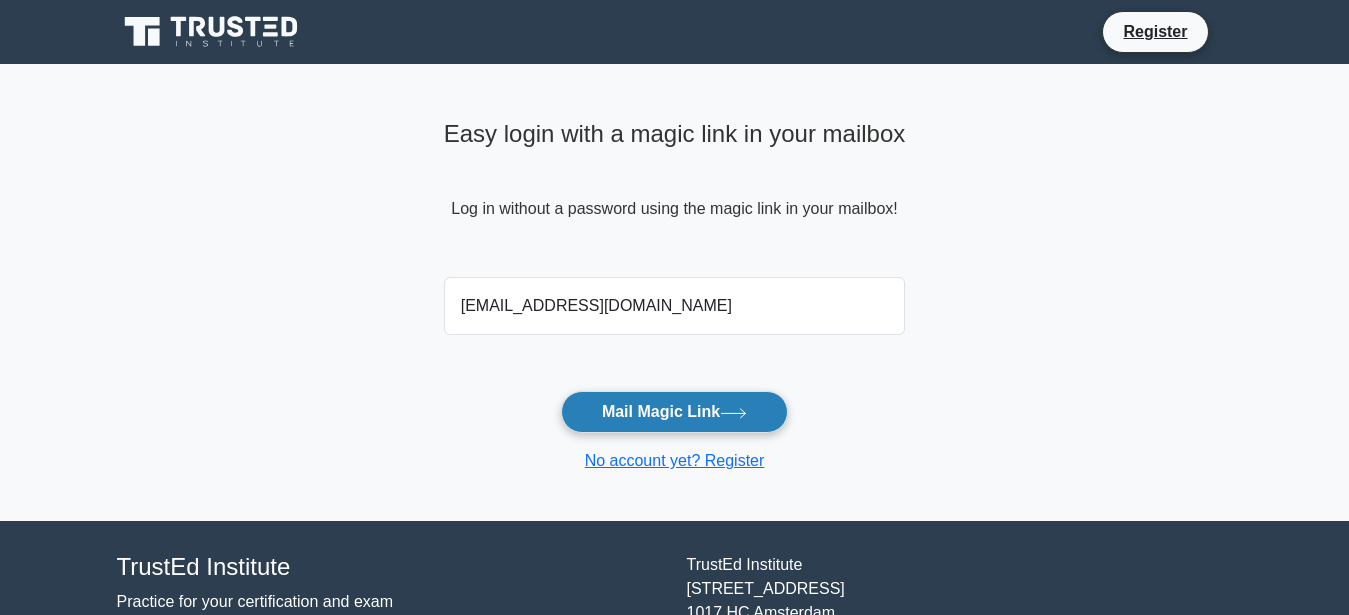 type on "[EMAIL_ADDRESS][DOMAIN_NAME]" 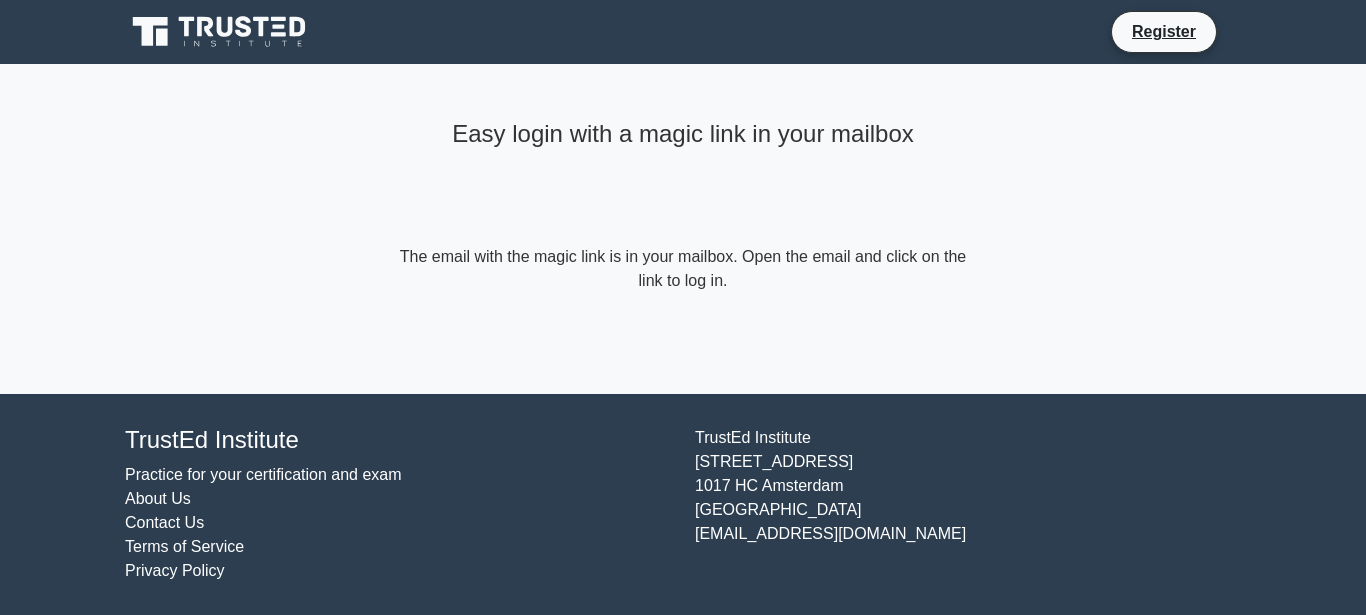 scroll, scrollTop: 0, scrollLeft: 0, axis: both 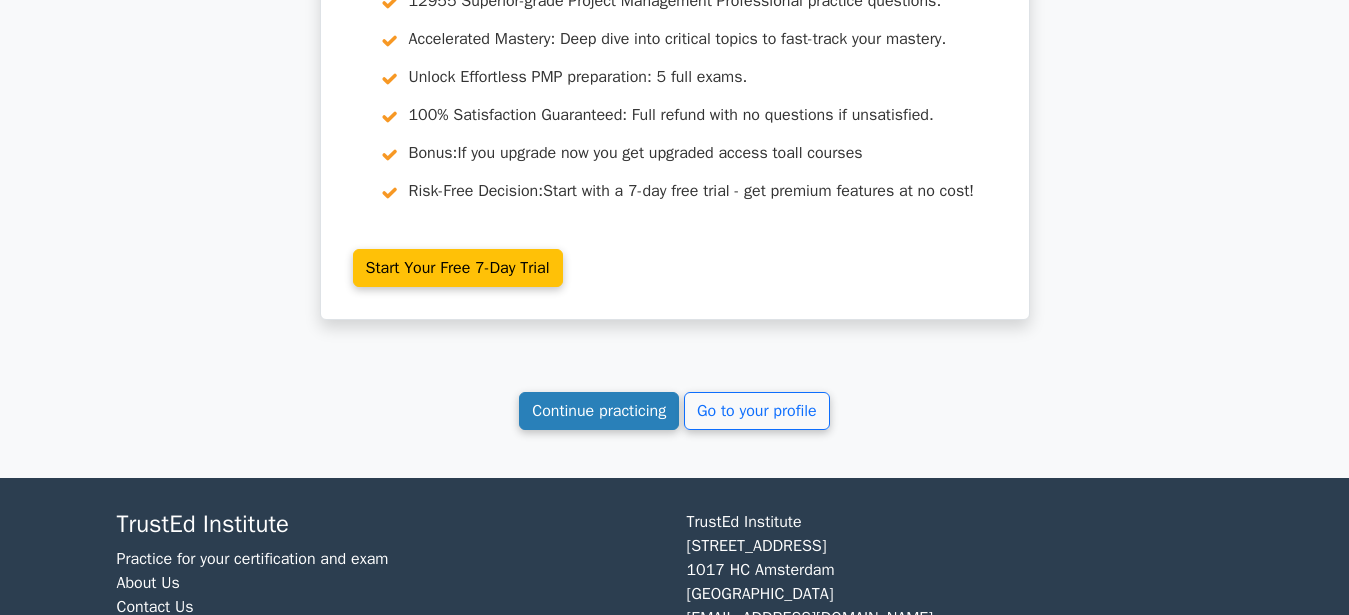 click on "Continue practicing" at bounding box center [599, 411] 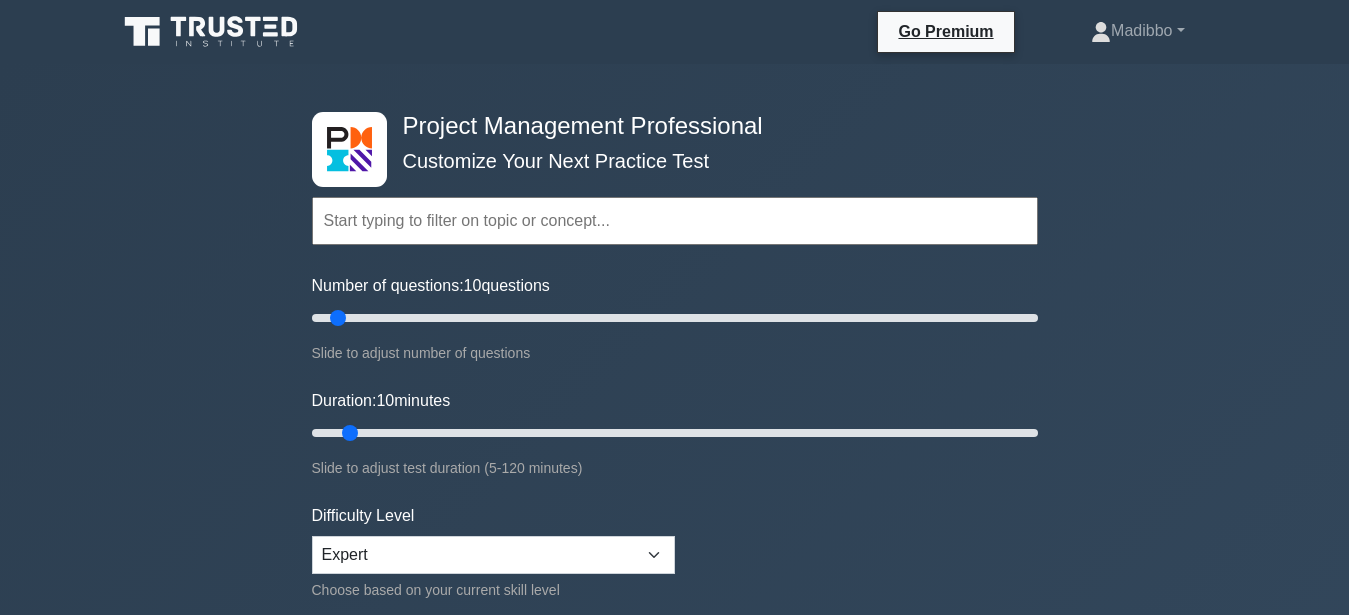 scroll, scrollTop: 0, scrollLeft: 0, axis: both 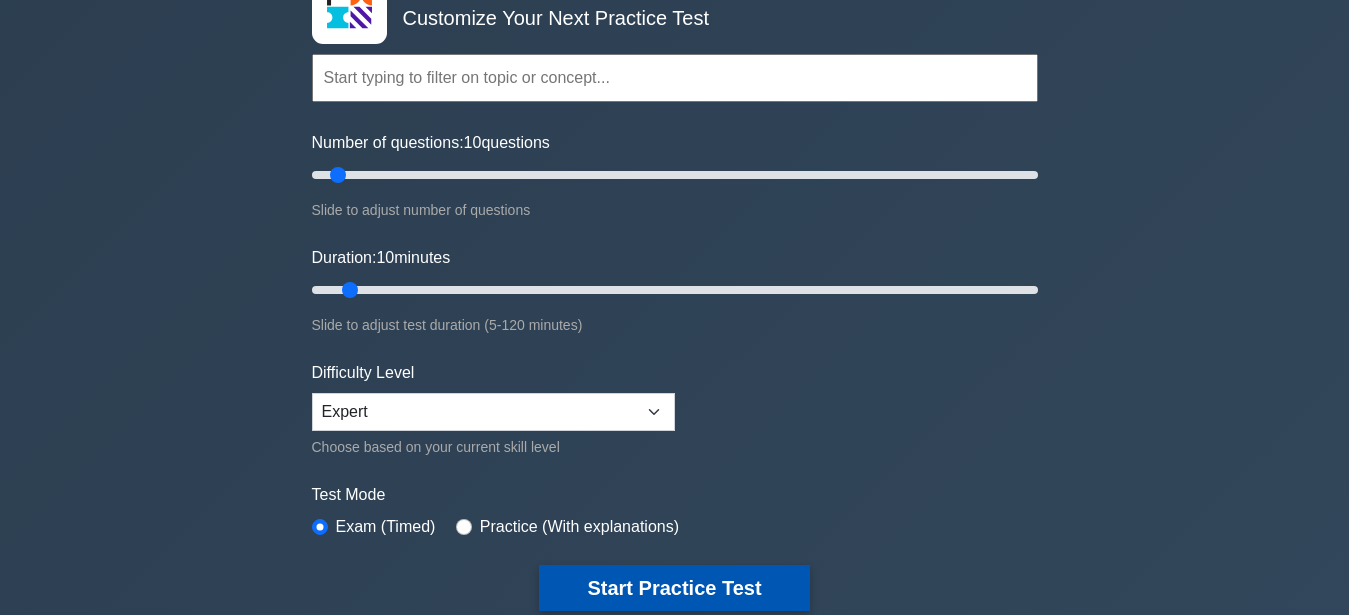 click on "Start Practice Test" at bounding box center [674, 588] 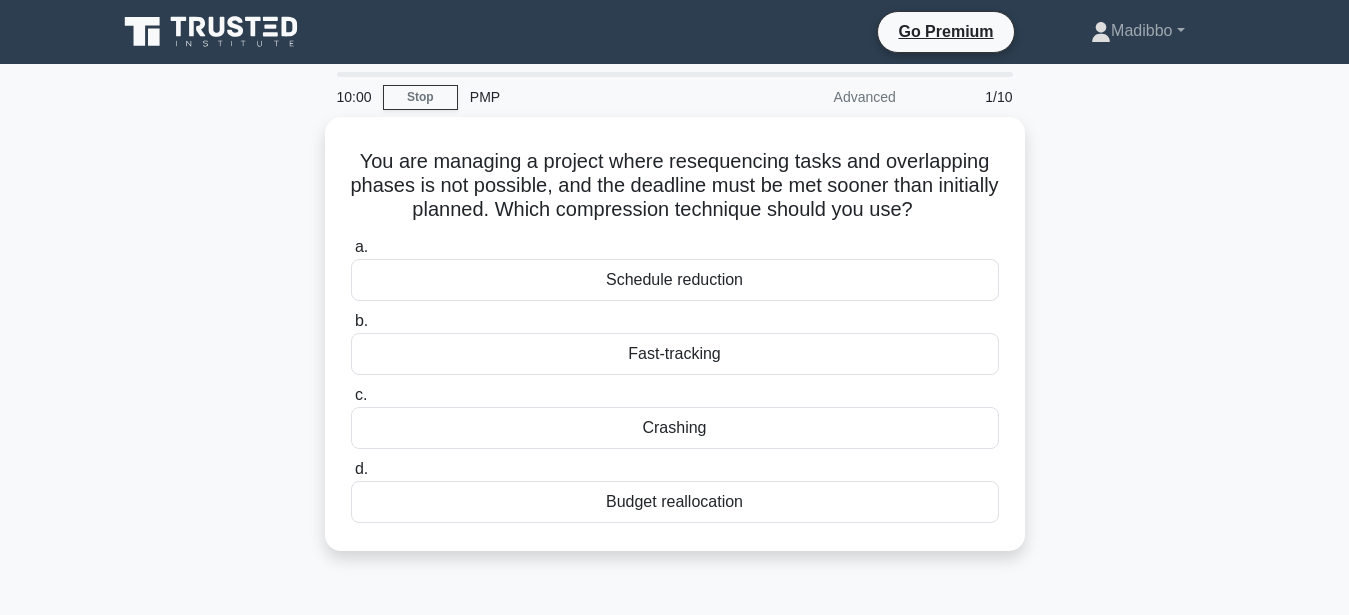 scroll, scrollTop: 0, scrollLeft: 0, axis: both 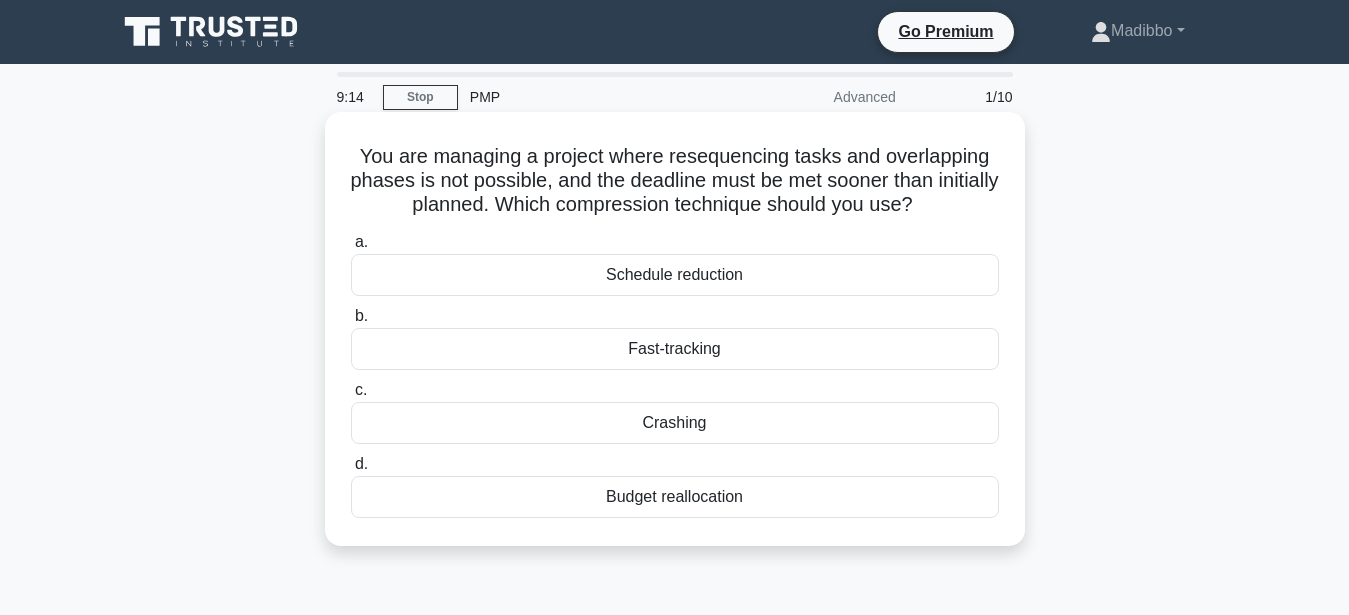 click on "Schedule reduction" at bounding box center (675, 275) 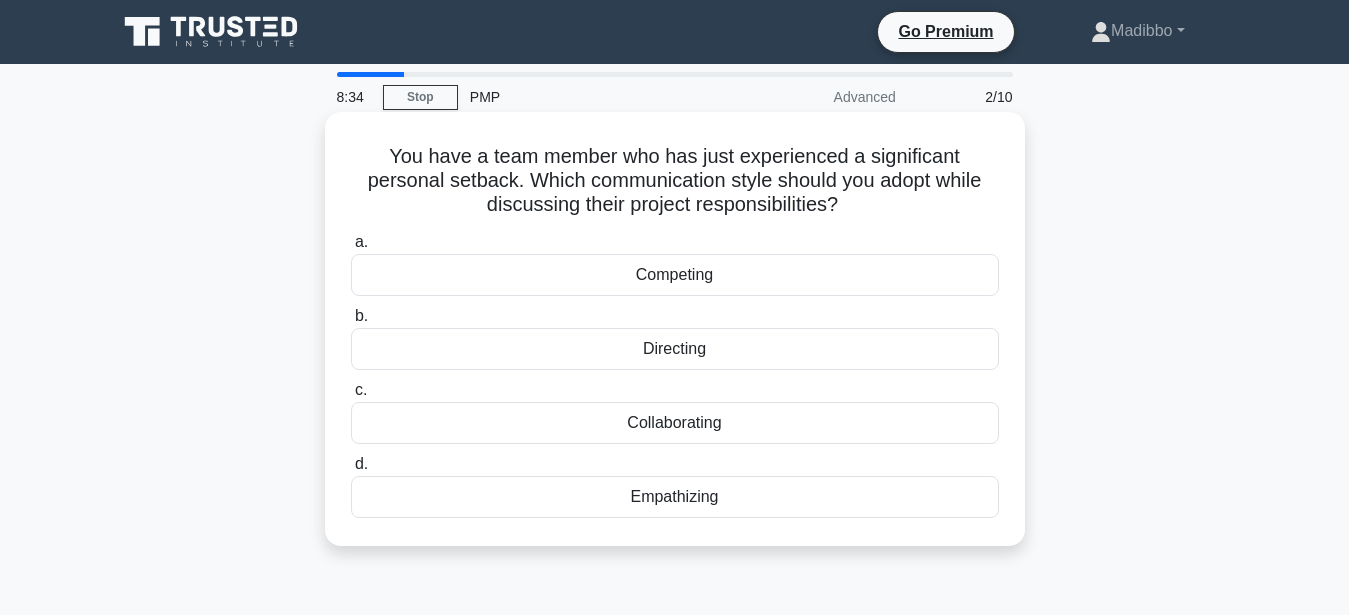 click on "Collaborating" at bounding box center (675, 423) 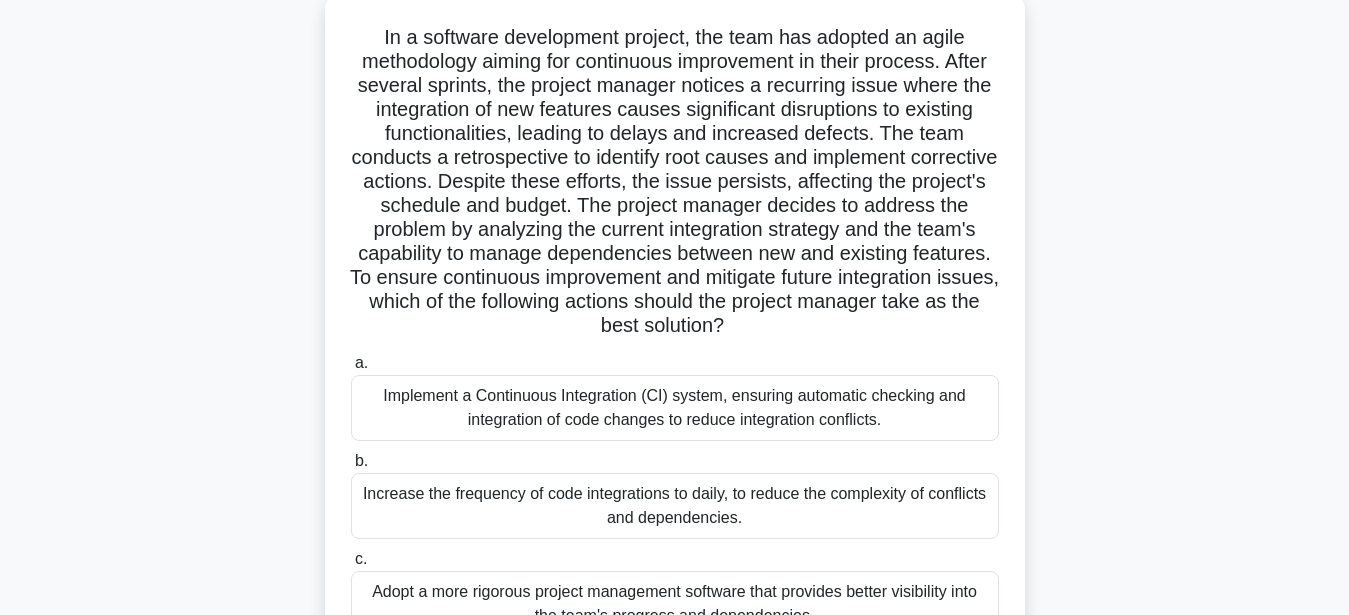scroll, scrollTop: 127, scrollLeft: 0, axis: vertical 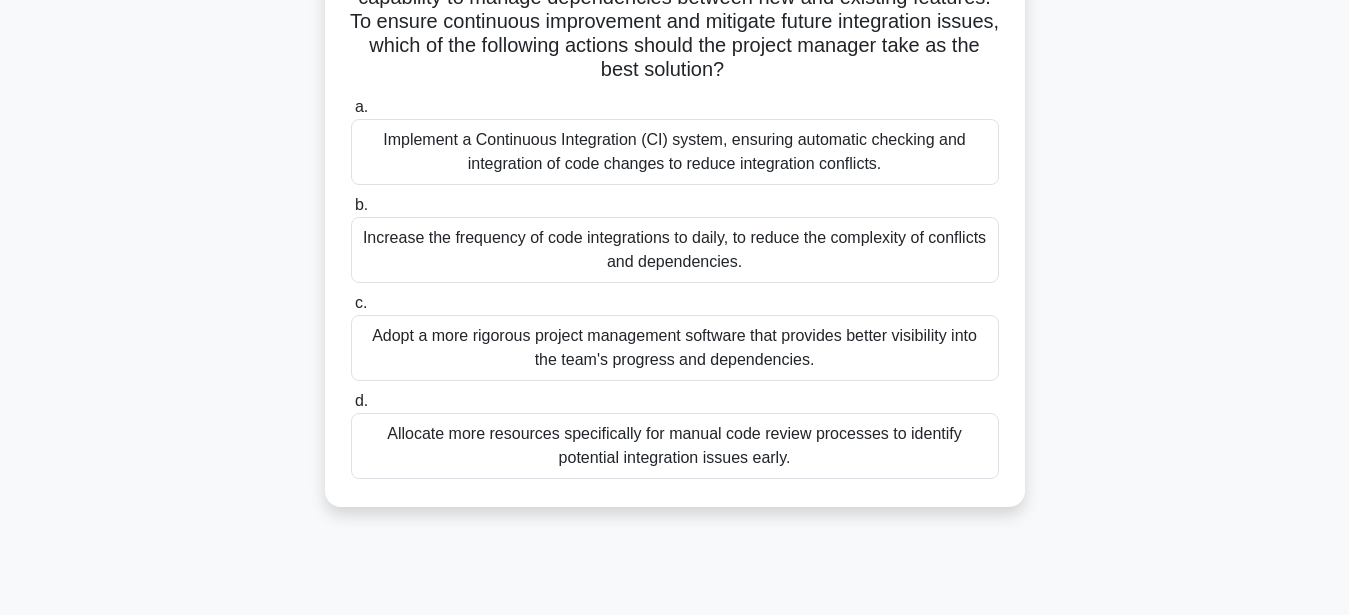 click on "Adopt a more rigorous project management software that provides better visibility into the team's progress and dependencies." at bounding box center [675, 348] 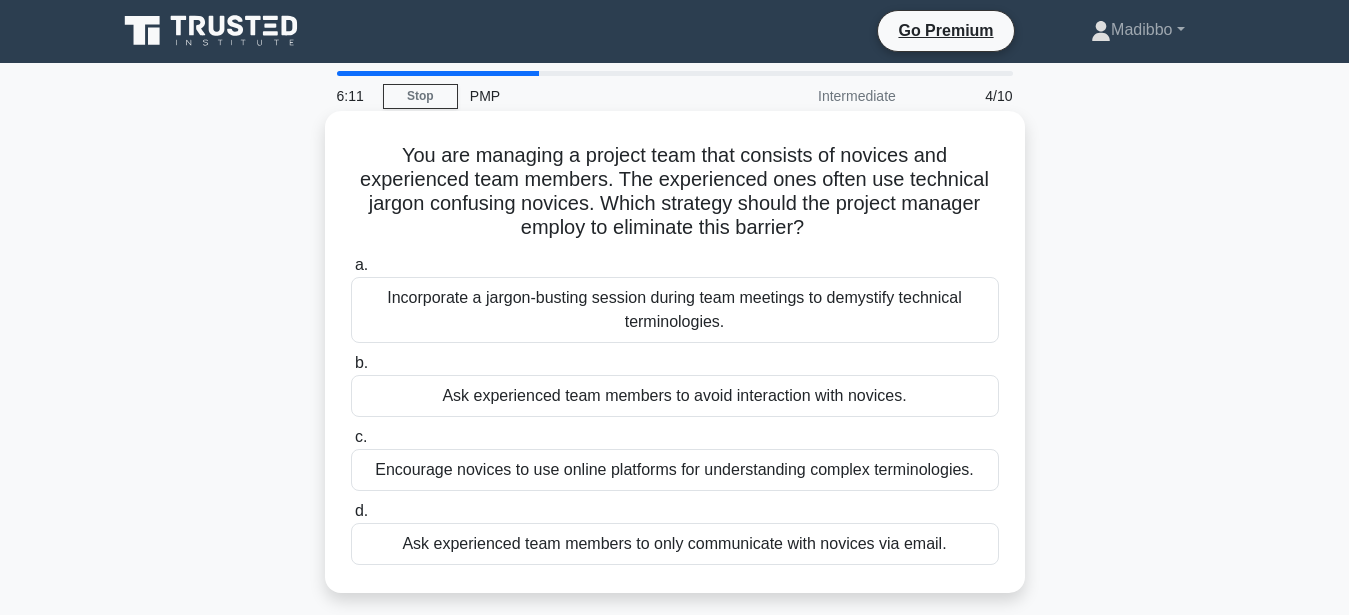 scroll, scrollTop: 0, scrollLeft: 0, axis: both 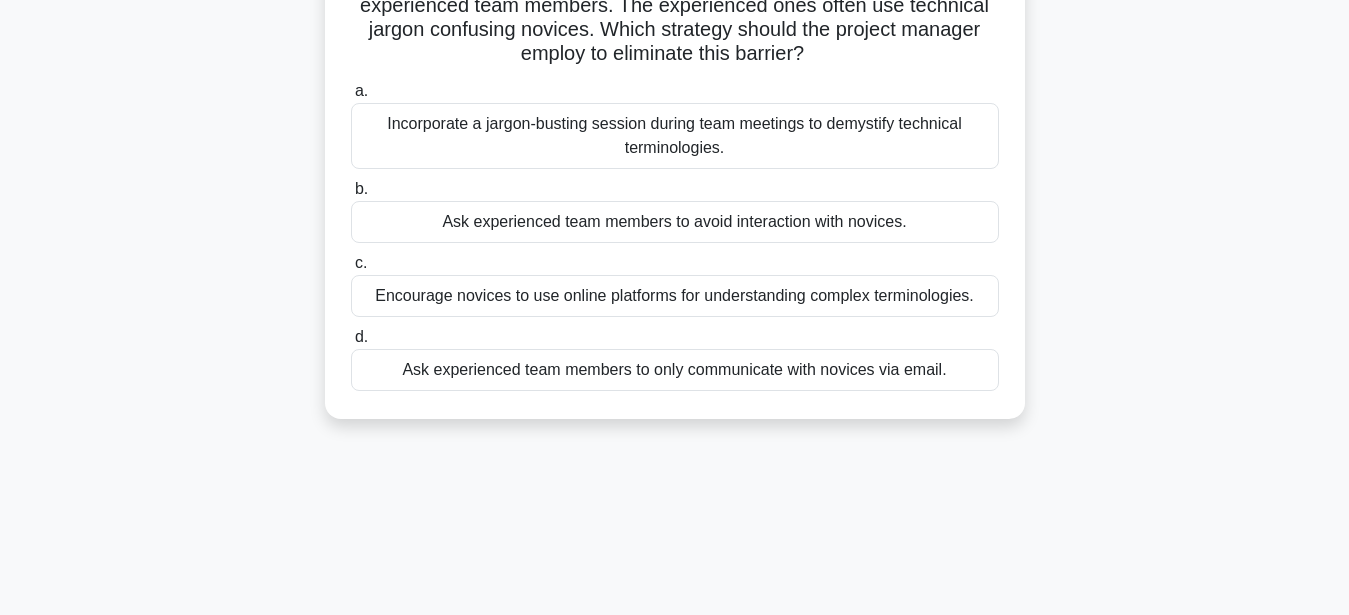 click on "Incorporate a jargon-busting session during team meetings to demystify technical terminologies." at bounding box center [675, 136] 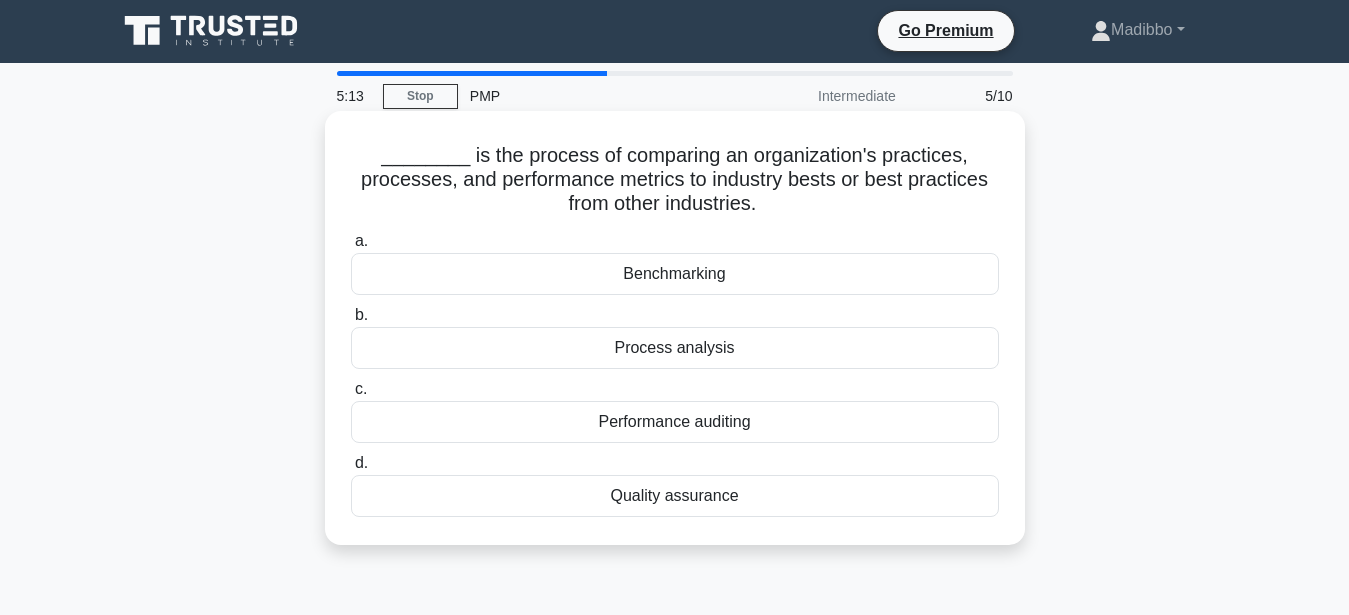 scroll, scrollTop: 0, scrollLeft: 0, axis: both 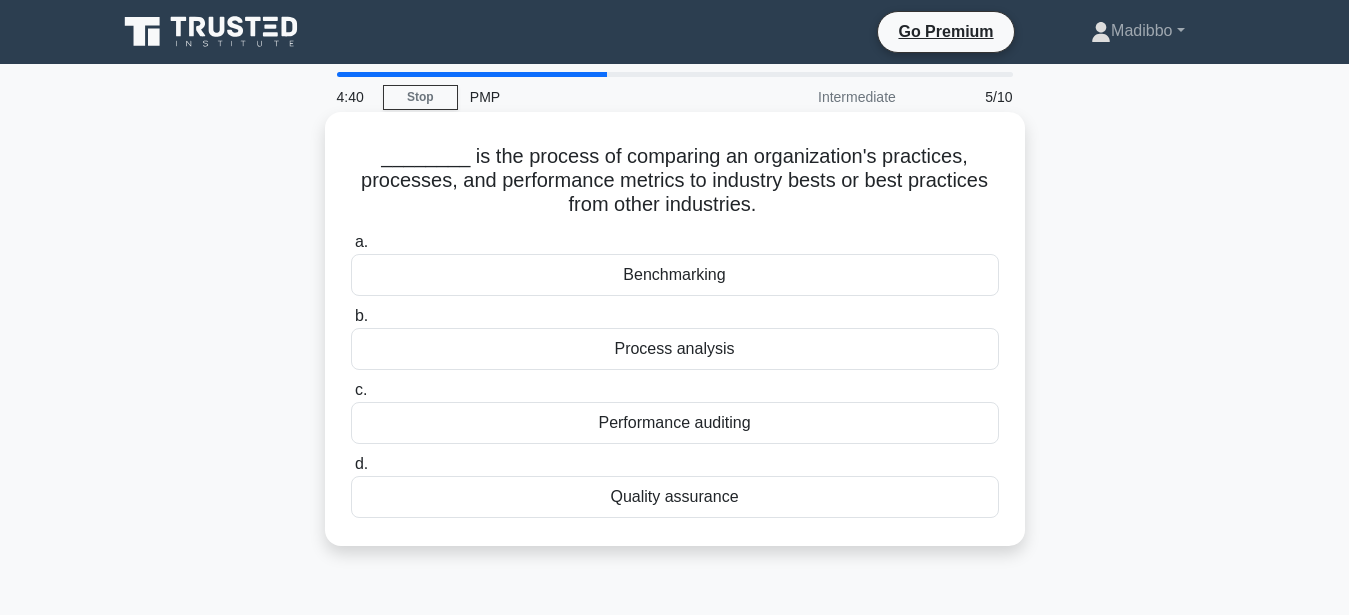 click on "Benchmarking" at bounding box center [675, 275] 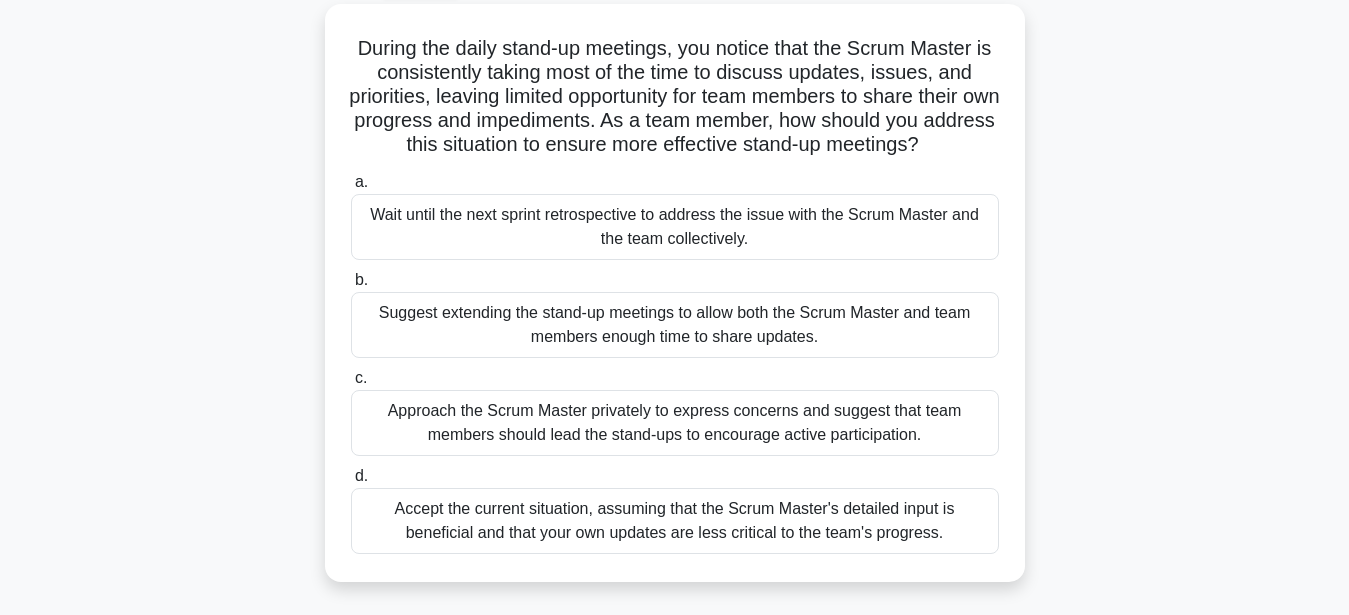 scroll, scrollTop: 115, scrollLeft: 0, axis: vertical 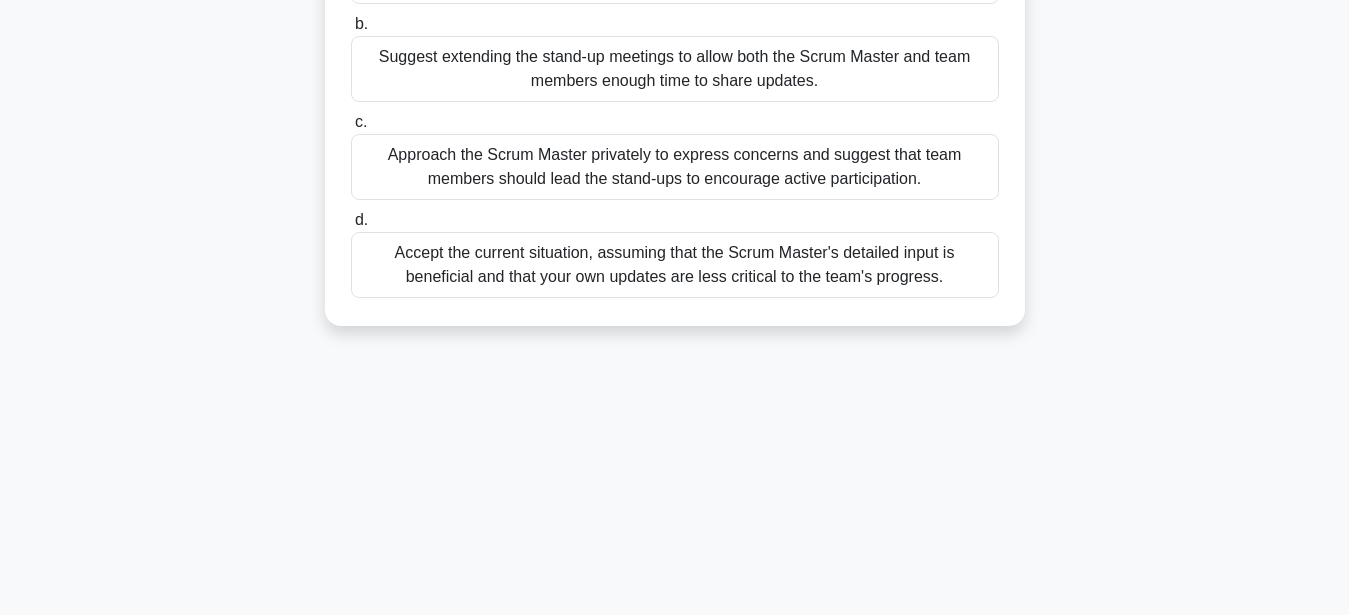 click on "Approach the Scrum Master privately to express concerns and suggest that team members should lead the stand-ups to encourage active participation." at bounding box center [675, 167] 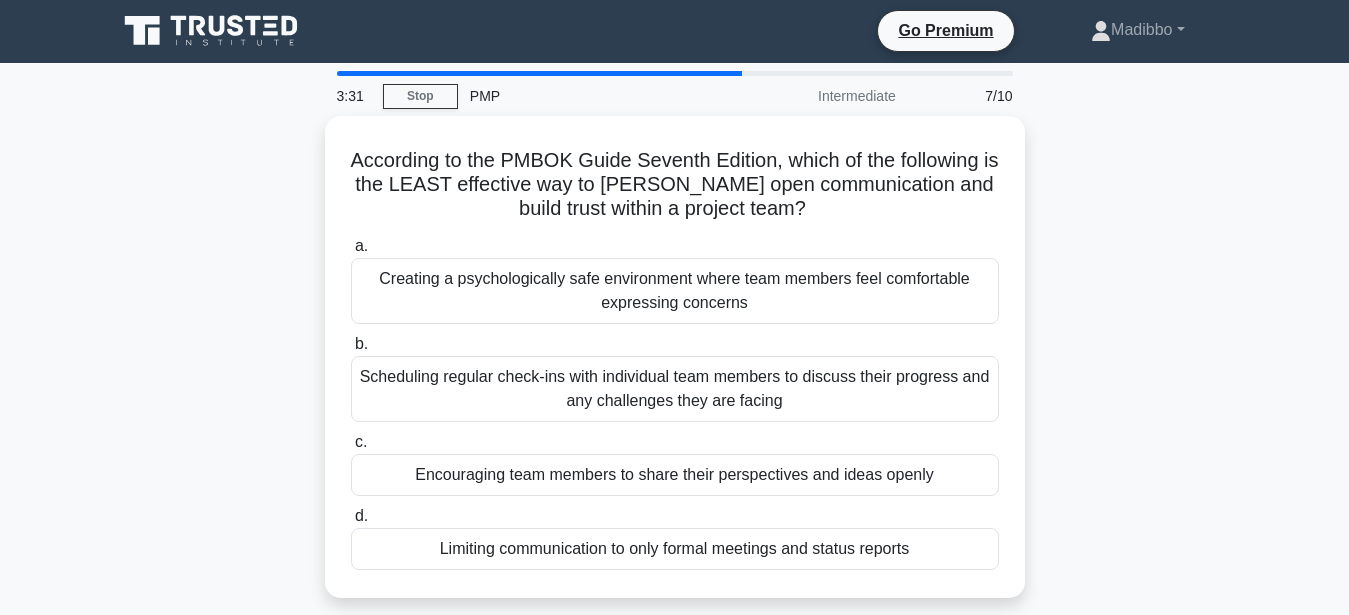 scroll, scrollTop: 0, scrollLeft: 0, axis: both 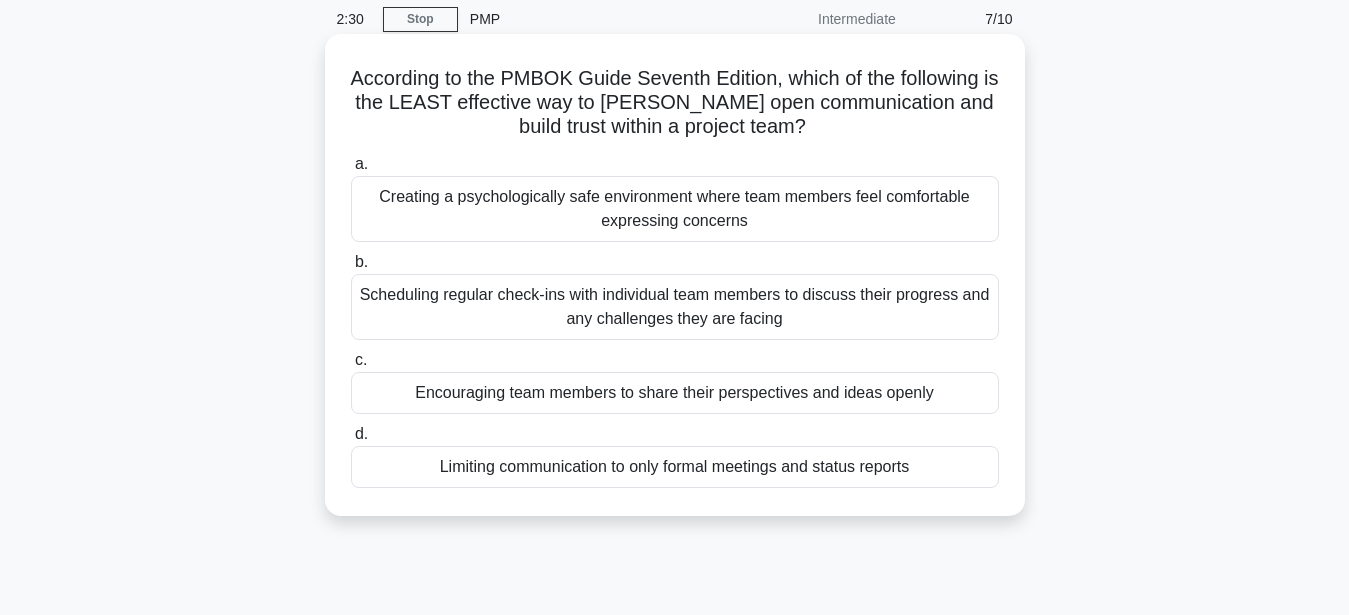 click on "Encouraging team members to share their perspectives and ideas openly" at bounding box center (675, 393) 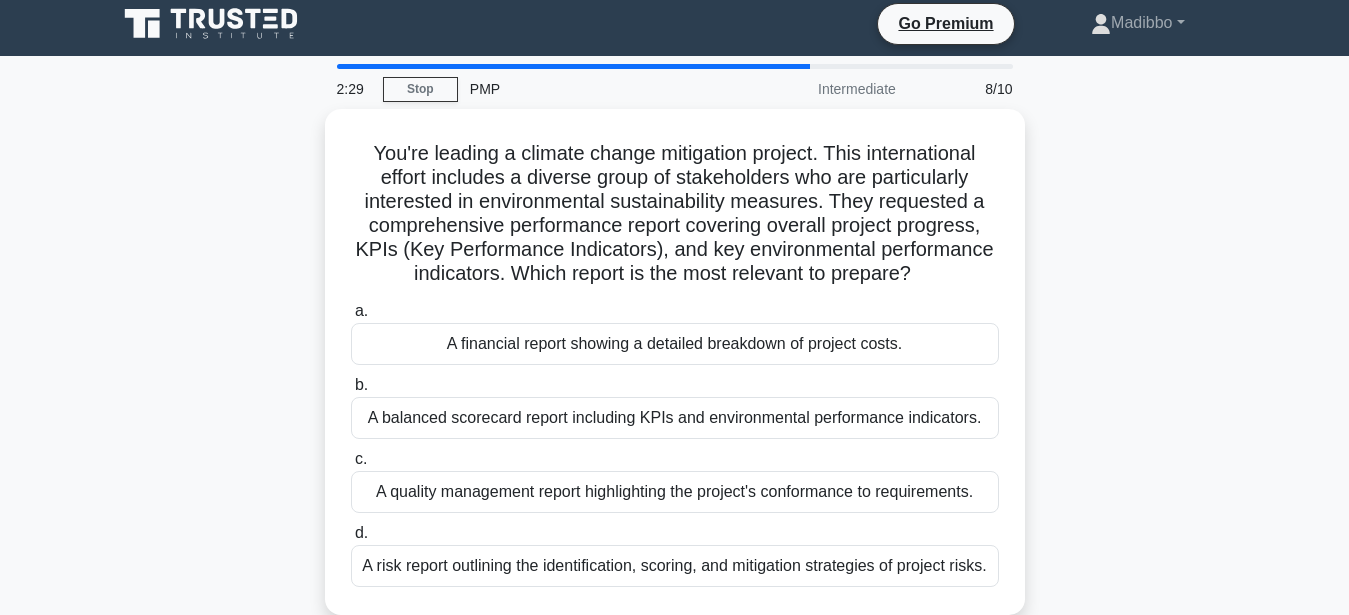 scroll, scrollTop: 0, scrollLeft: 0, axis: both 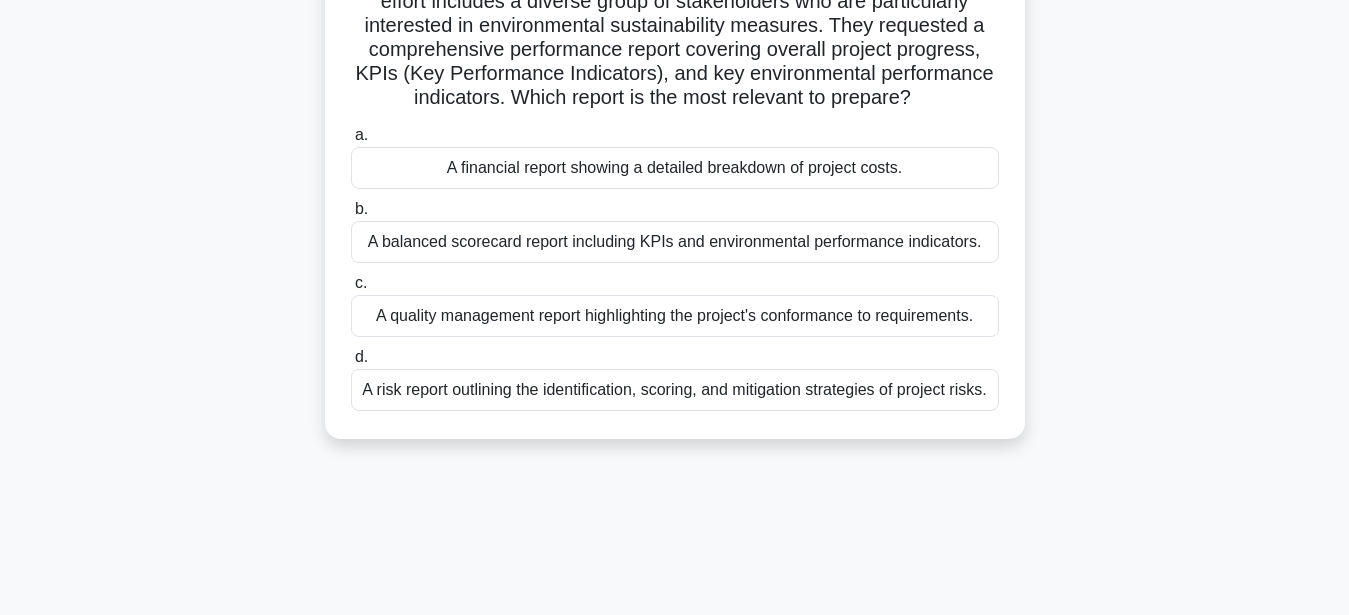 click on "A quality management report highlighting the project's conformance to requirements." at bounding box center (675, 316) 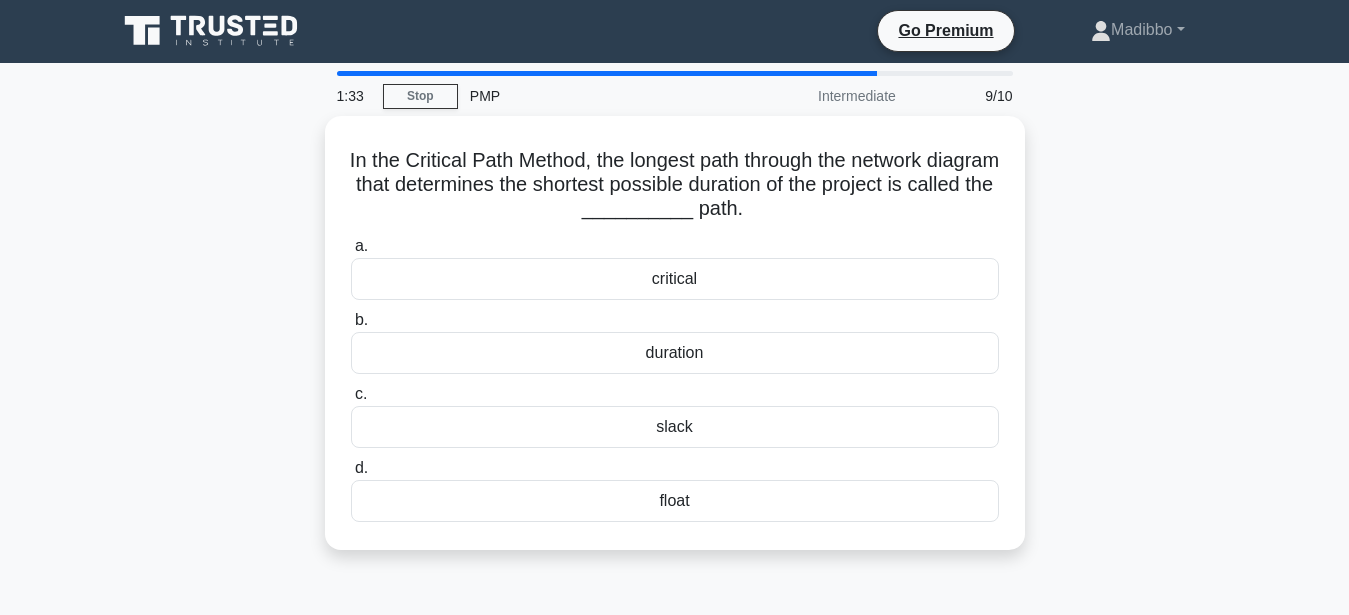 scroll, scrollTop: 0, scrollLeft: 0, axis: both 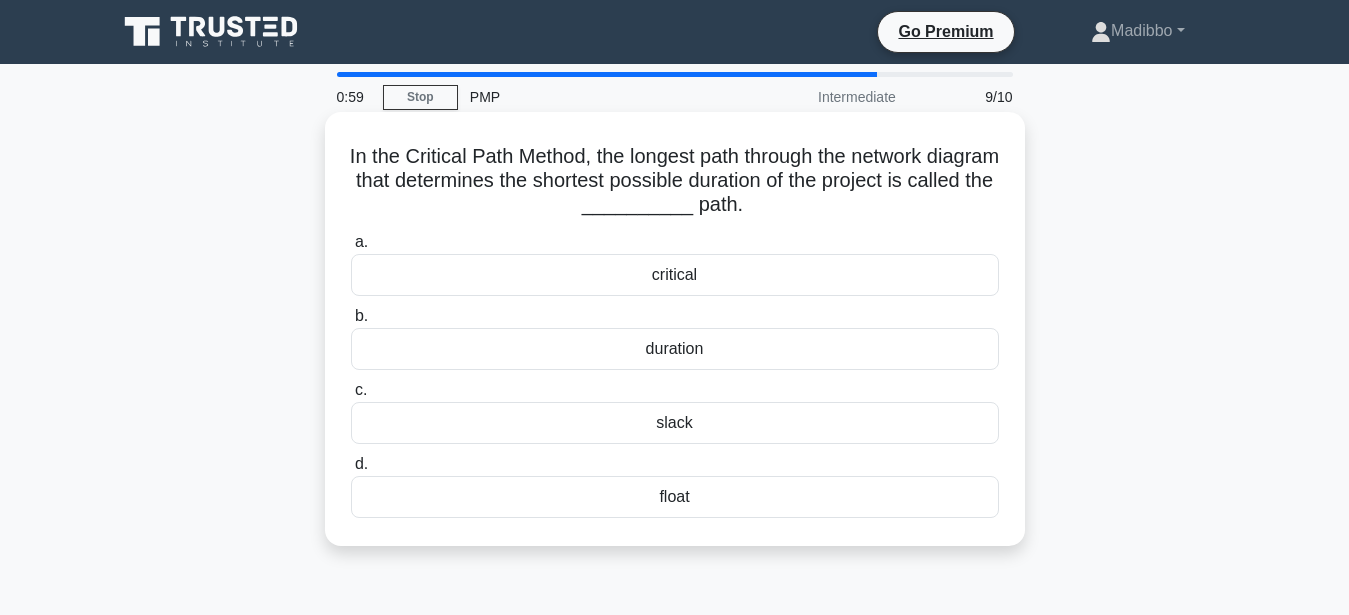 click on "critical" at bounding box center (675, 275) 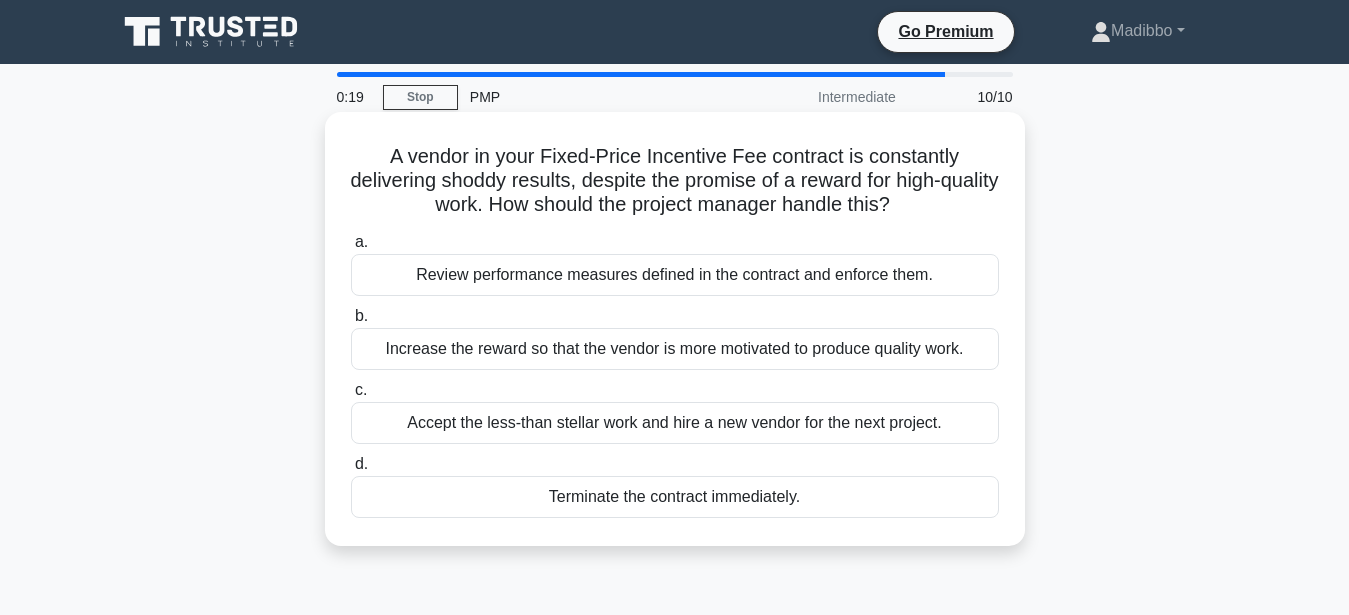 click on "Review performance measures defined in the contract and enforce them." at bounding box center [675, 275] 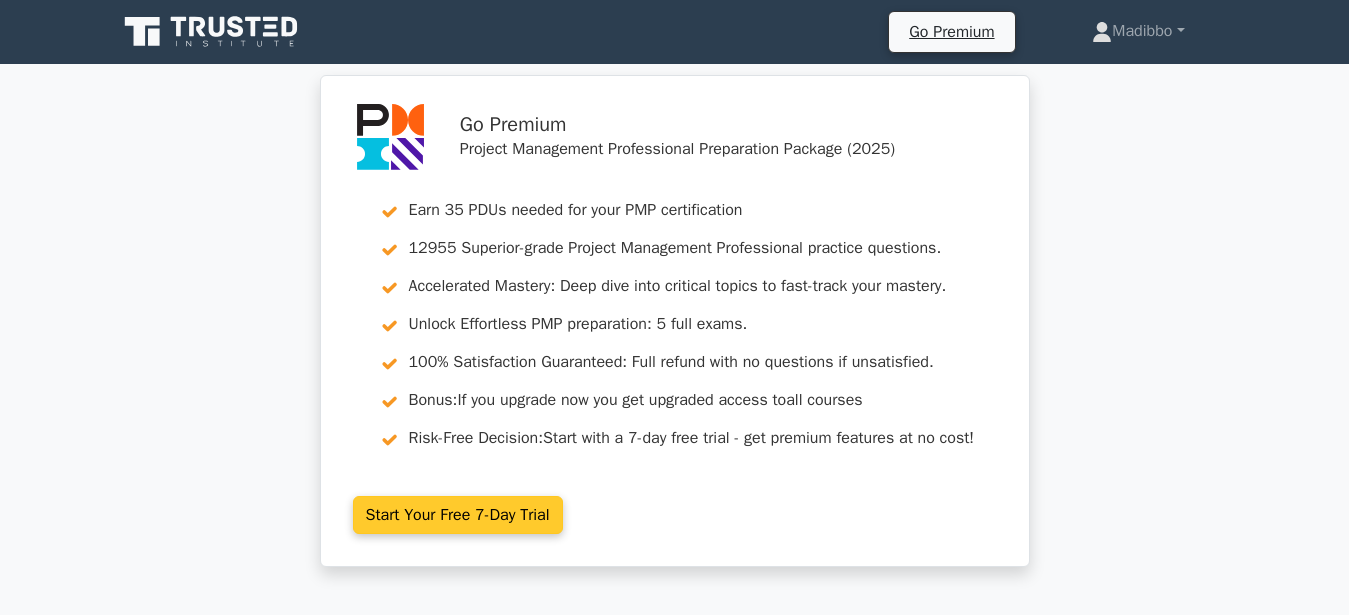 scroll, scrollTop: 0, scrollLeft: 0, axis: both 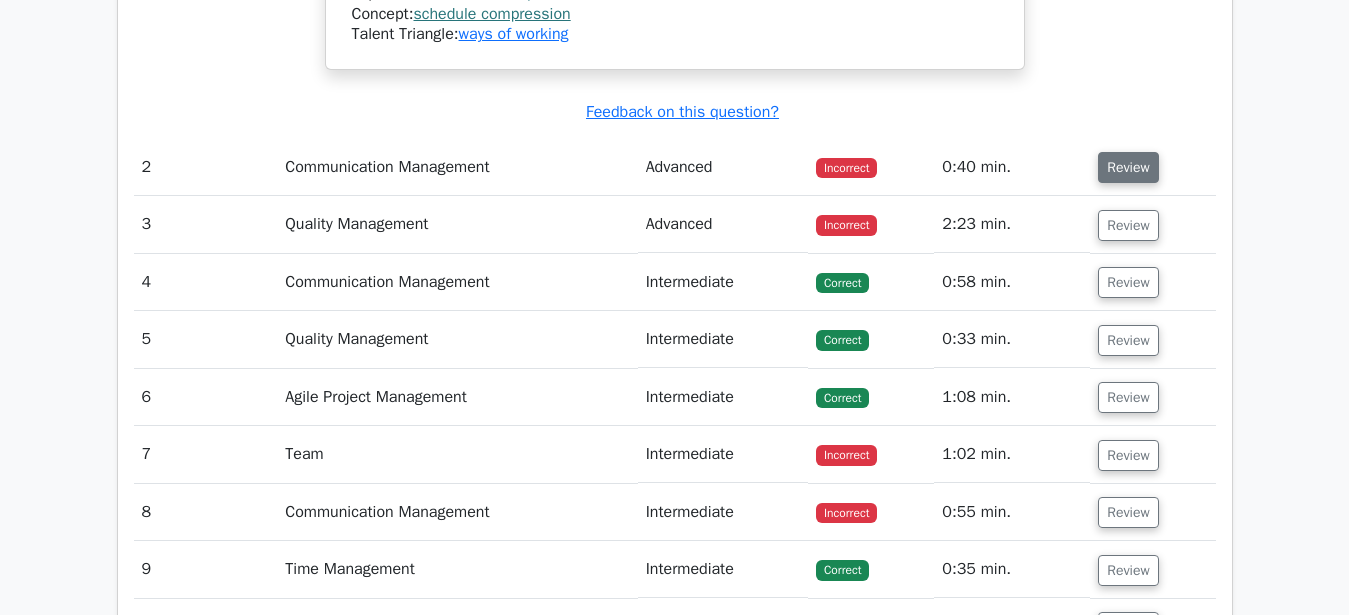 click on "Review" at bounding box center [1128, 167] 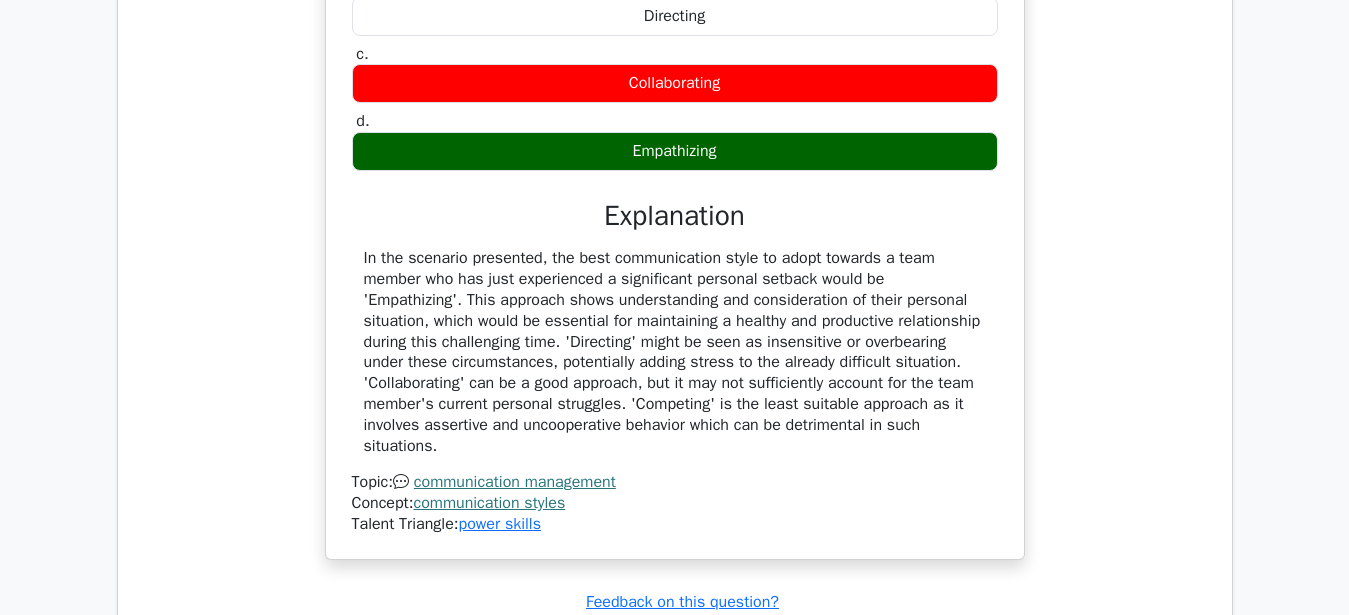 scroll, scrollTop: 2871, scrollLeft: 0, axis: vertical 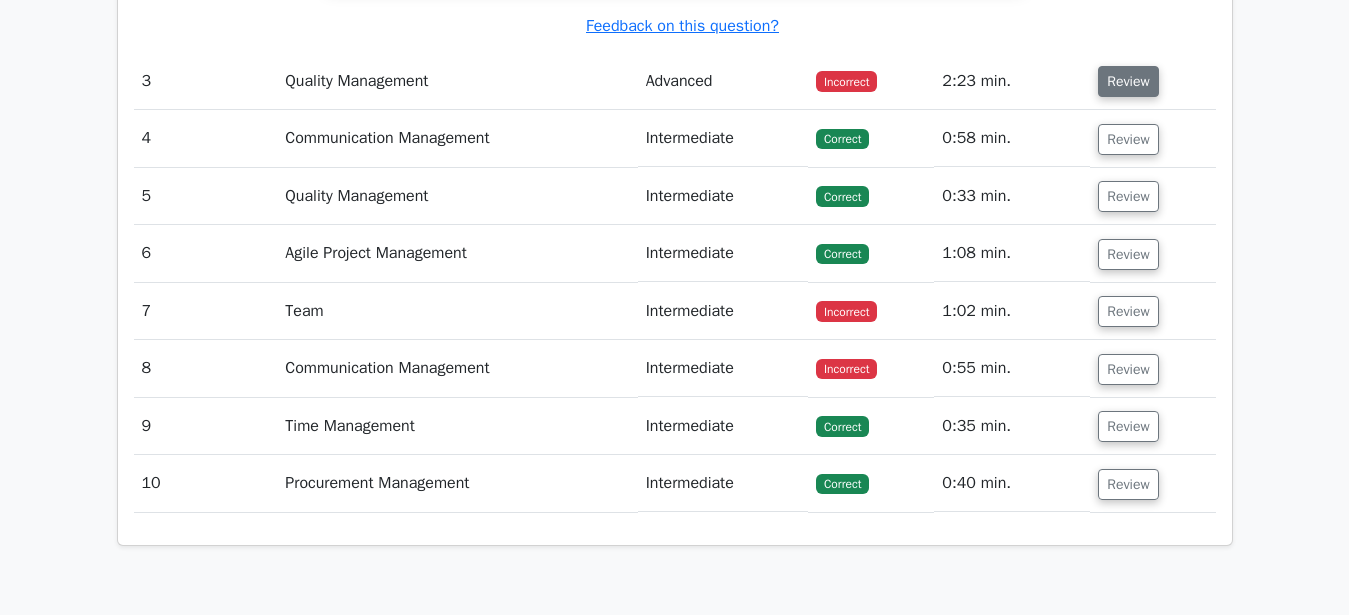 click on "Review" at bounding box center [1128, 81] 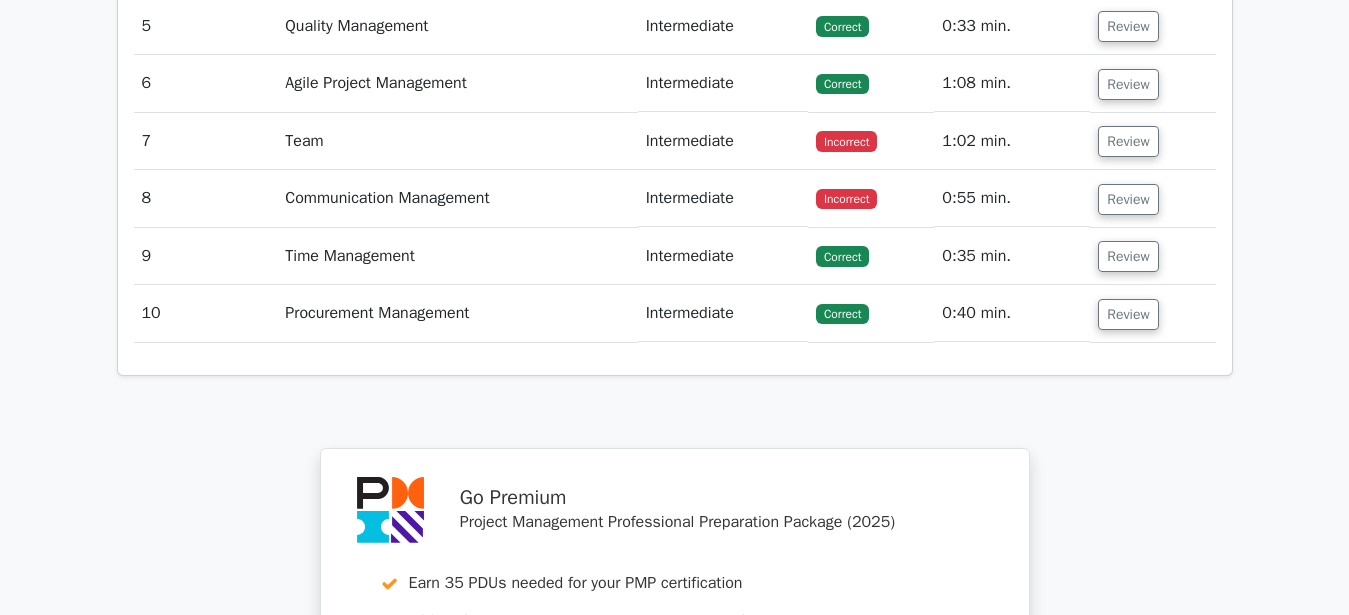 scroll, scrollTop: 4773, scrollLeft: 0, axis: vertical 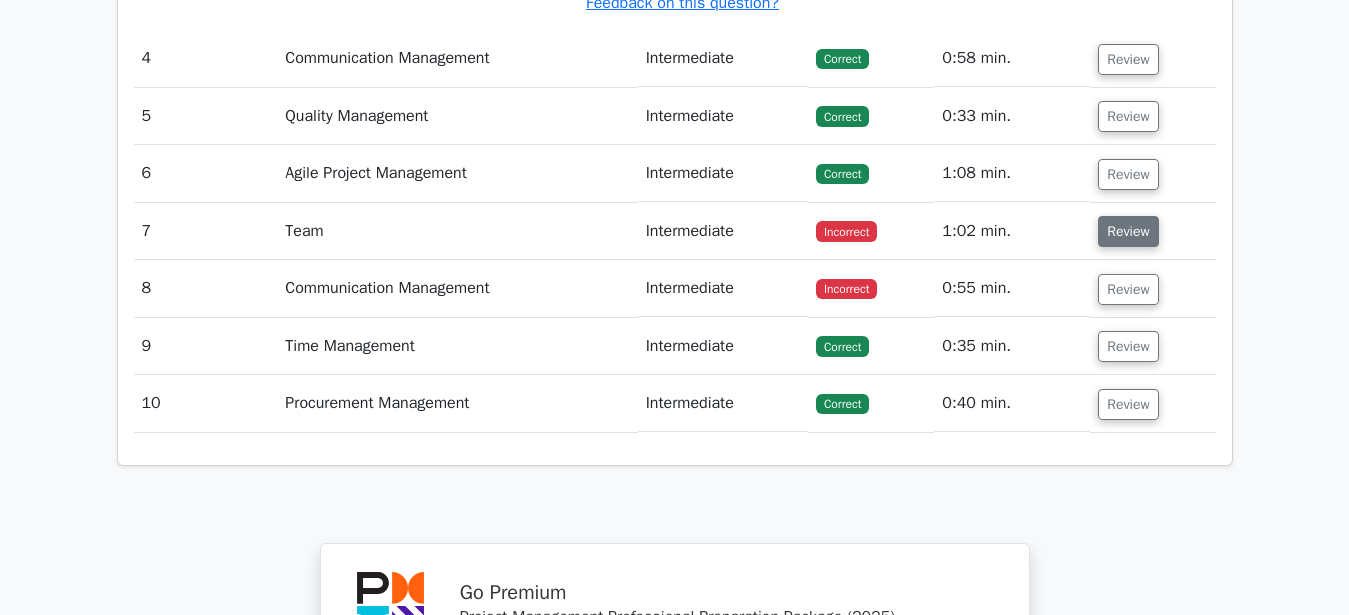click on "Review" at bounding box center [1128, 231] 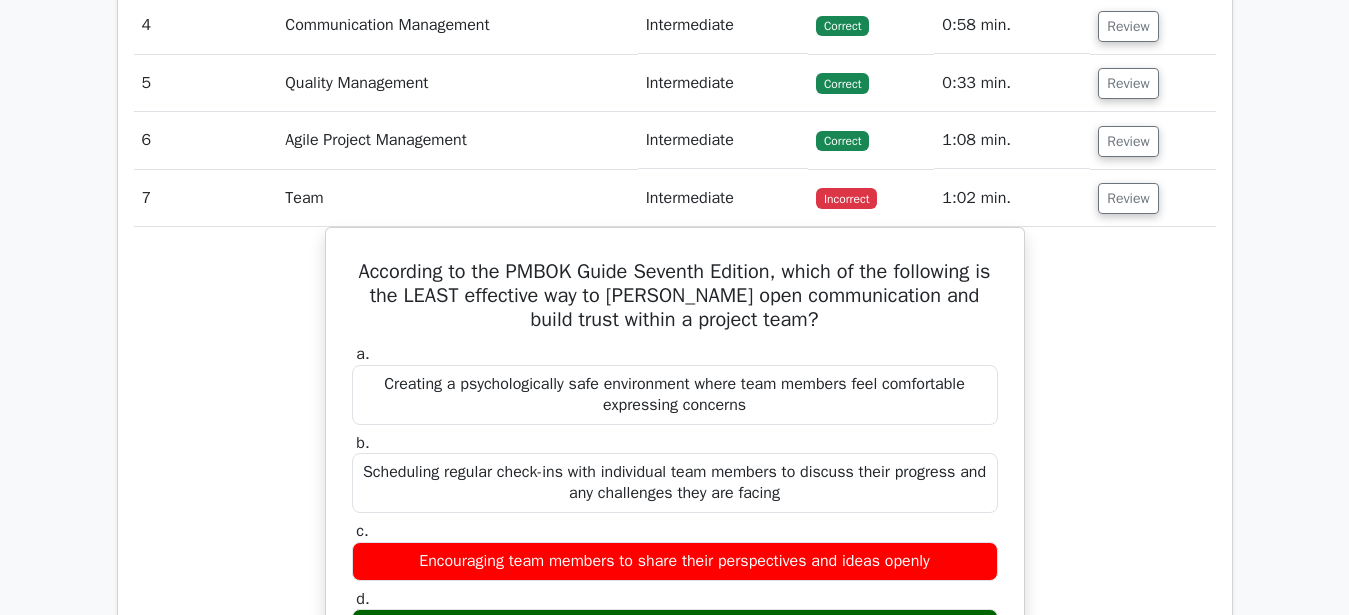 scroll, scrollTop: 4774, scrollLeft: 0, axis: vertical 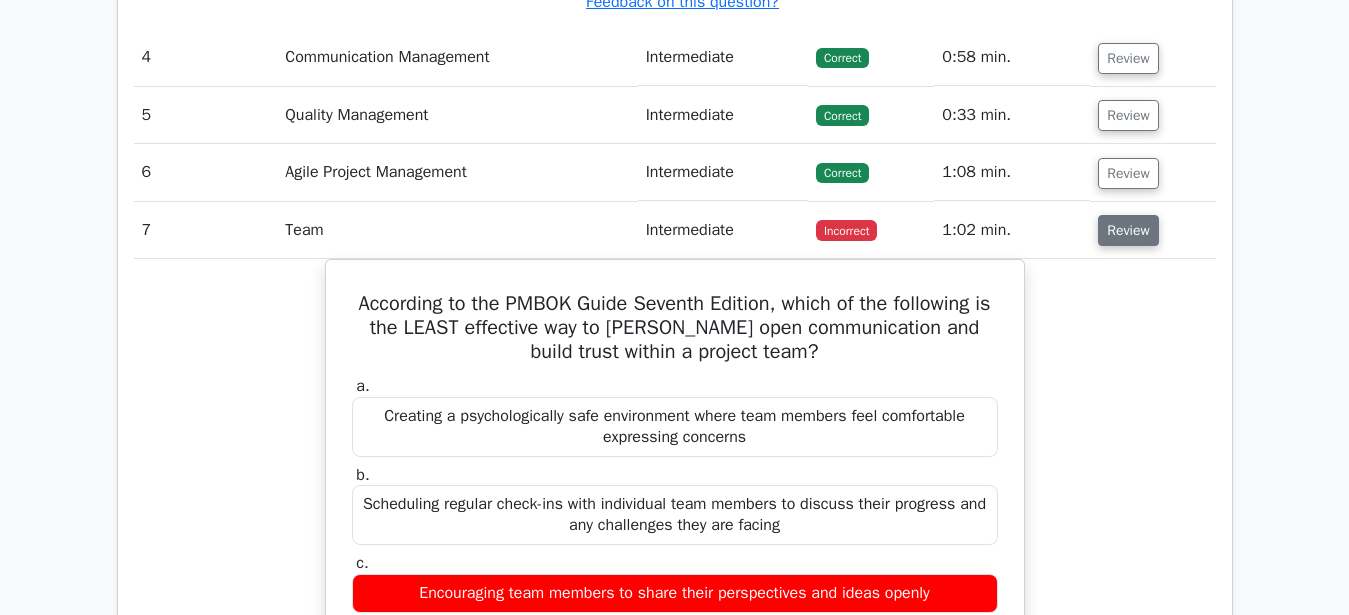 click on "Review" at bounding box center (1128, 230) 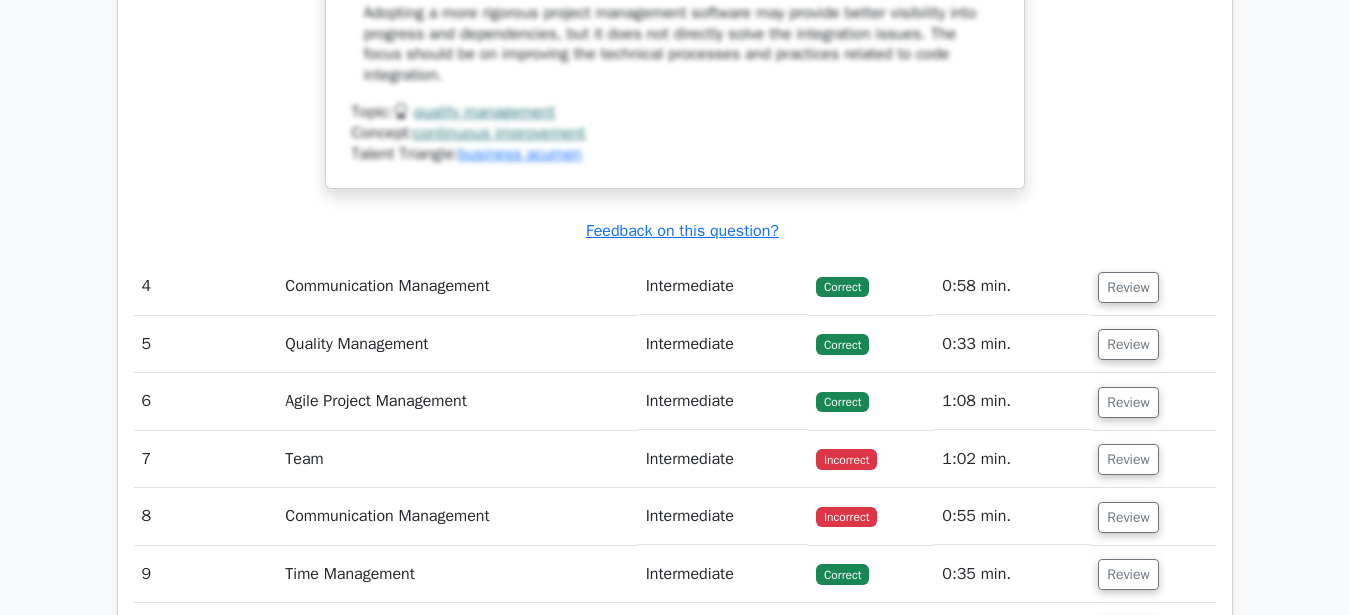 scroll, scrollTop: 4508, scrollLeft: 0, axis: vertical 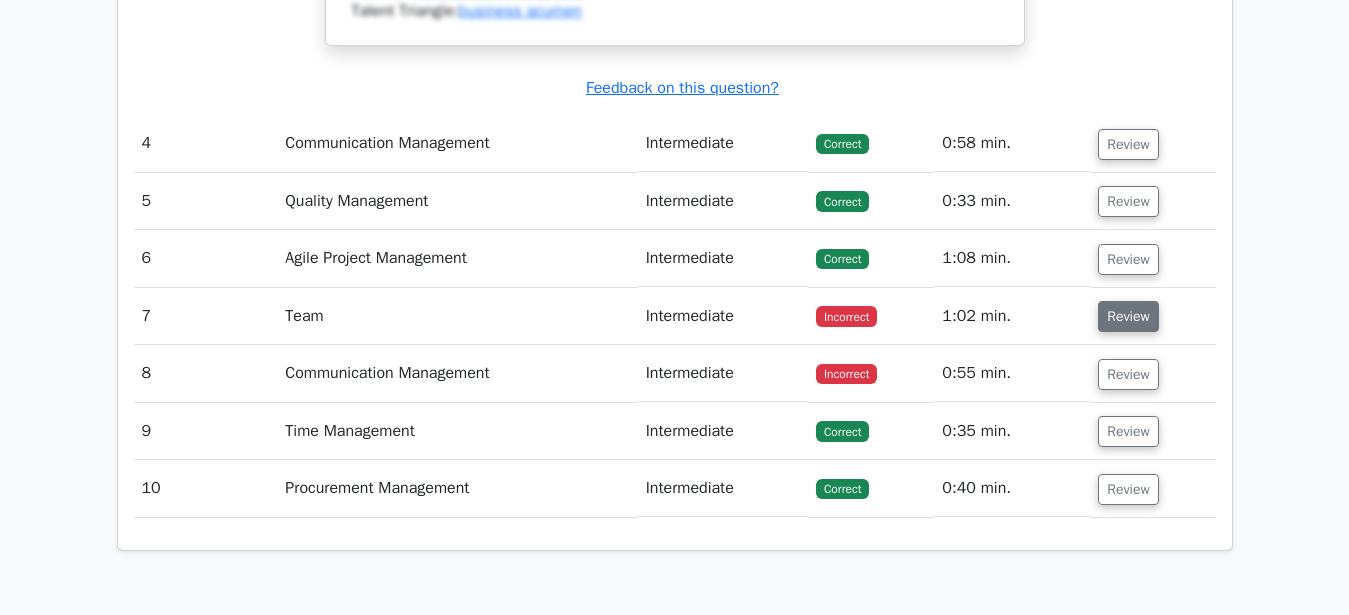 click on "Review" at bounding box center [1128, 316] 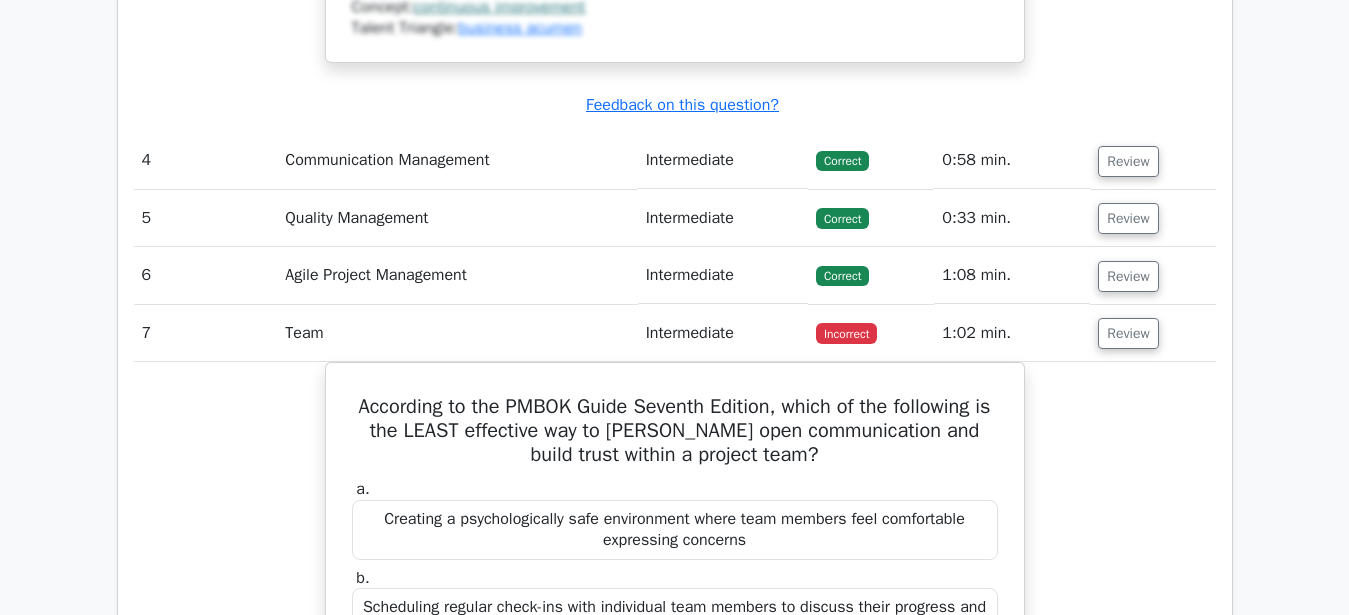 scroll, scrollTop: 4639, scrollLeft: 0, axis: vertical 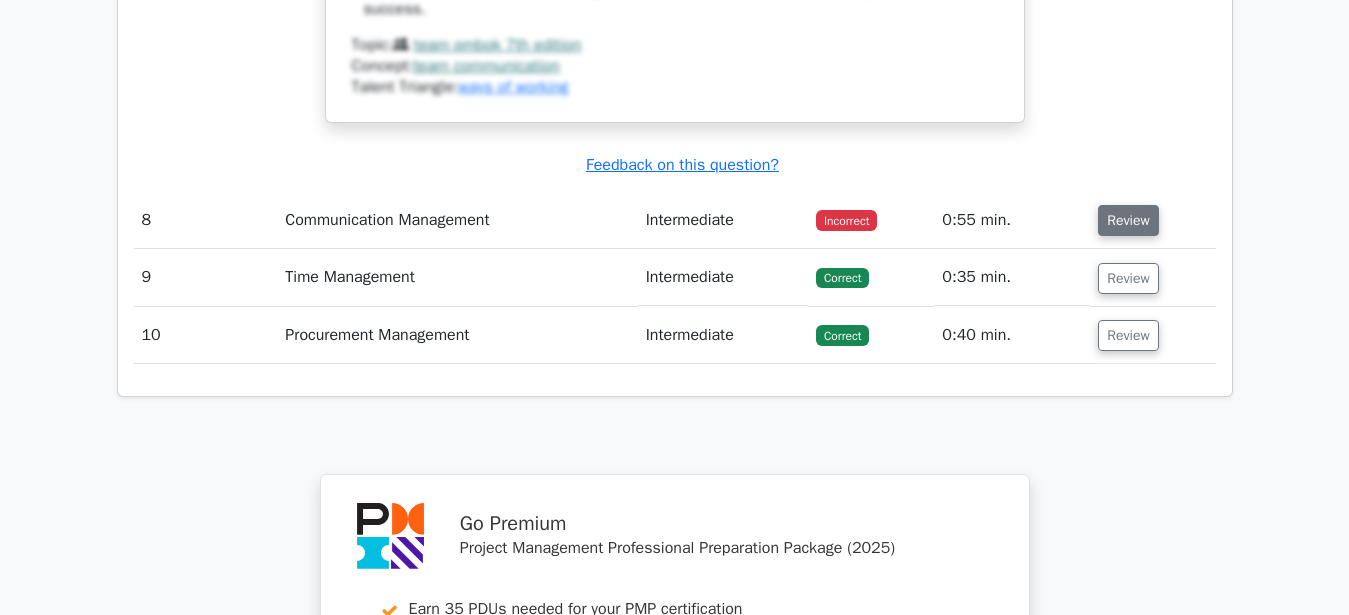 click on "Review" at bounding box center (1128, 220) 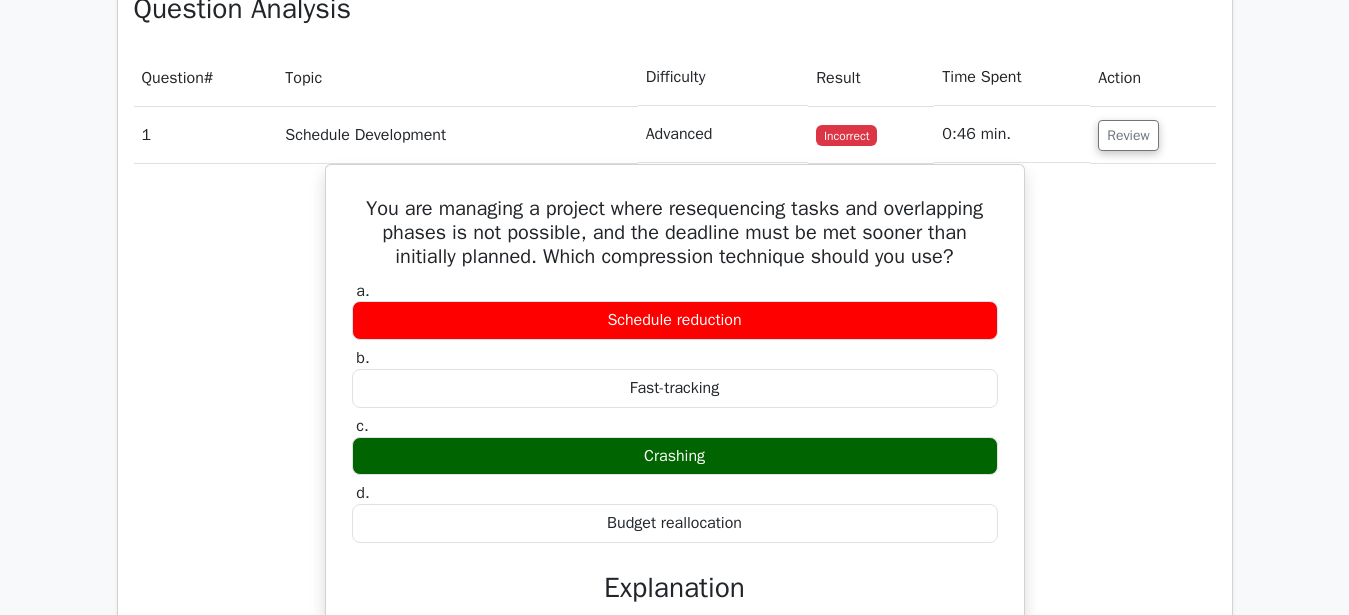 scroll, scrollTop: 1563, scrollLeft: 0, axis: vertical 